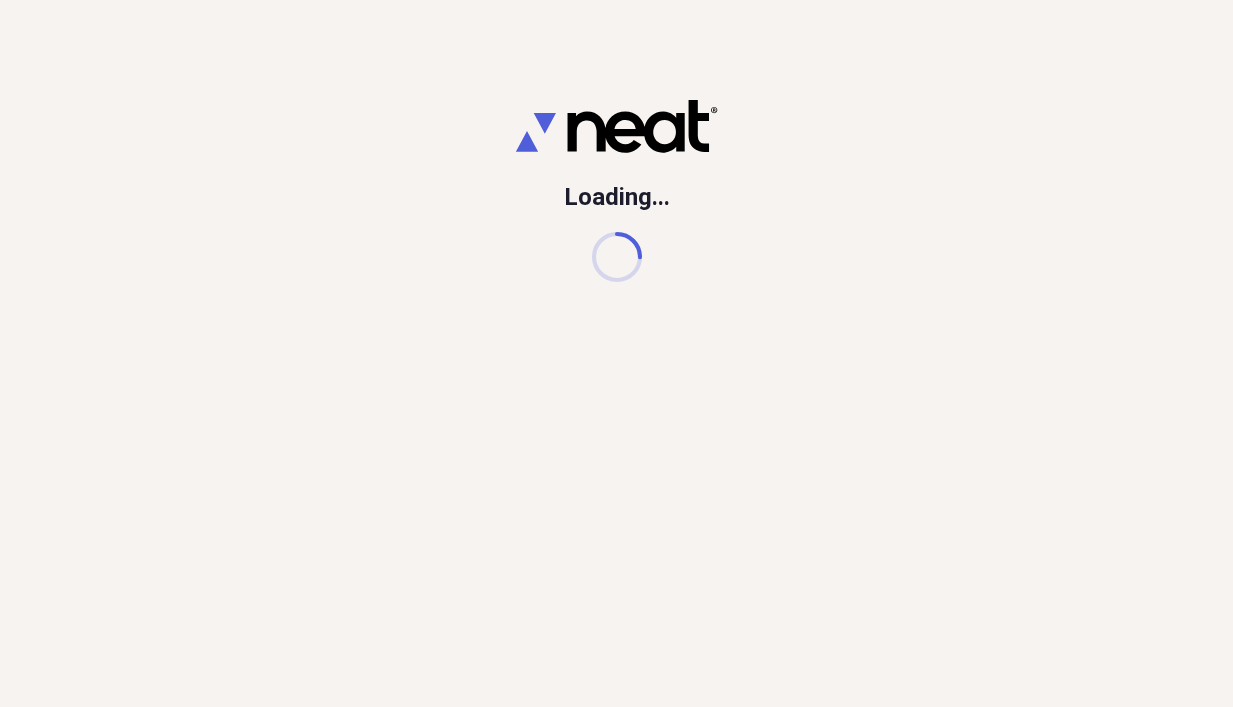 scroll, scrollTop: 0, scrollLeft: 0, axis: both 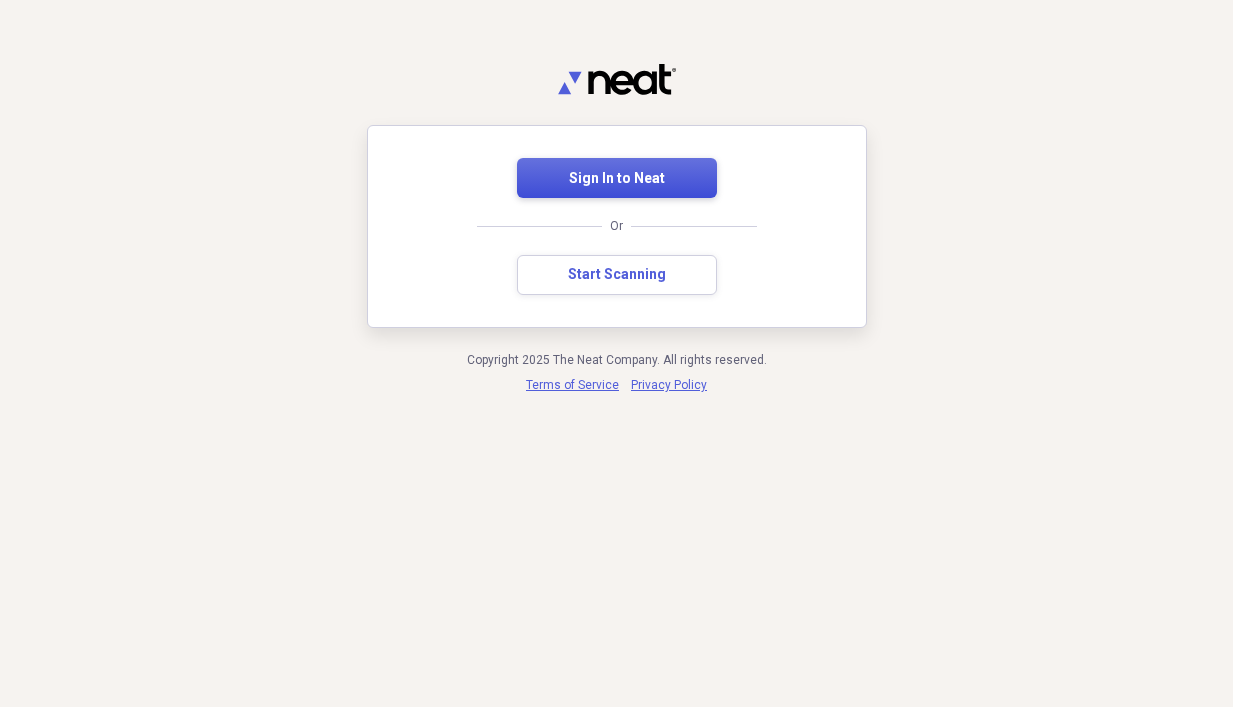 click on "Sign In to Neat" at bounding box center [617, 178] 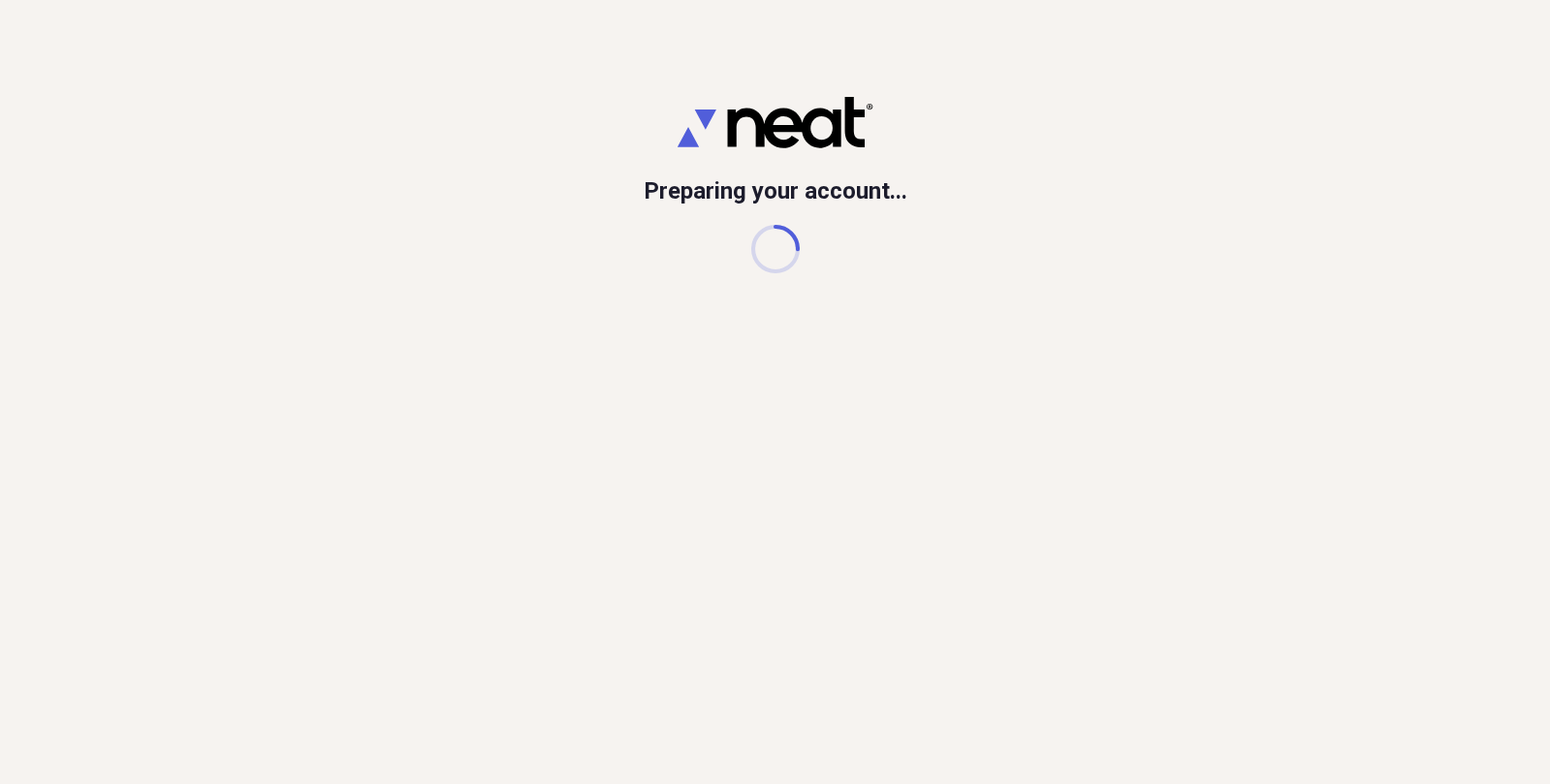 scroll, scrollTop: 0, scrollLeft: 0, axis: both 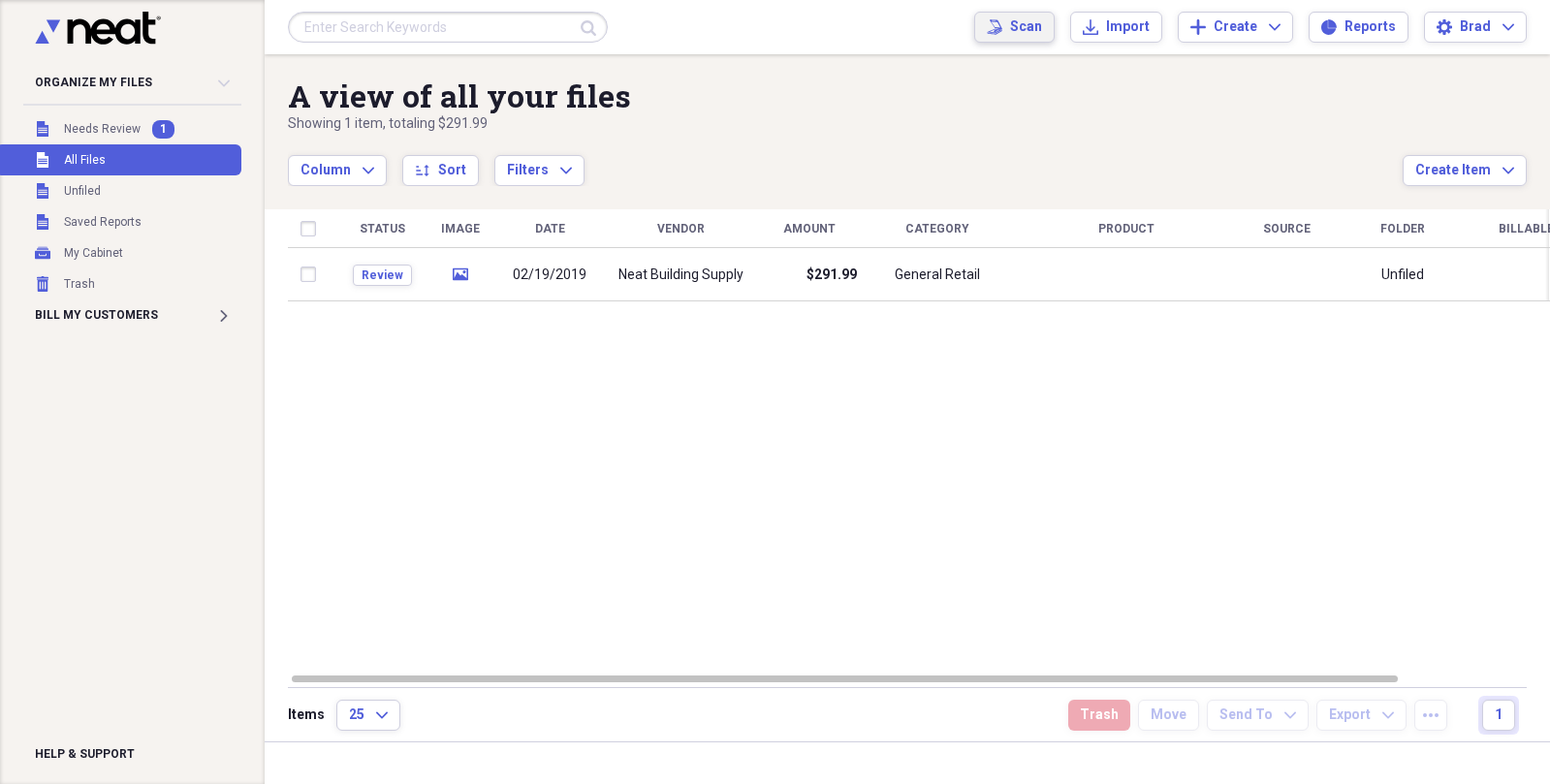 click on "Scan" at bounding box center [1026, 27] 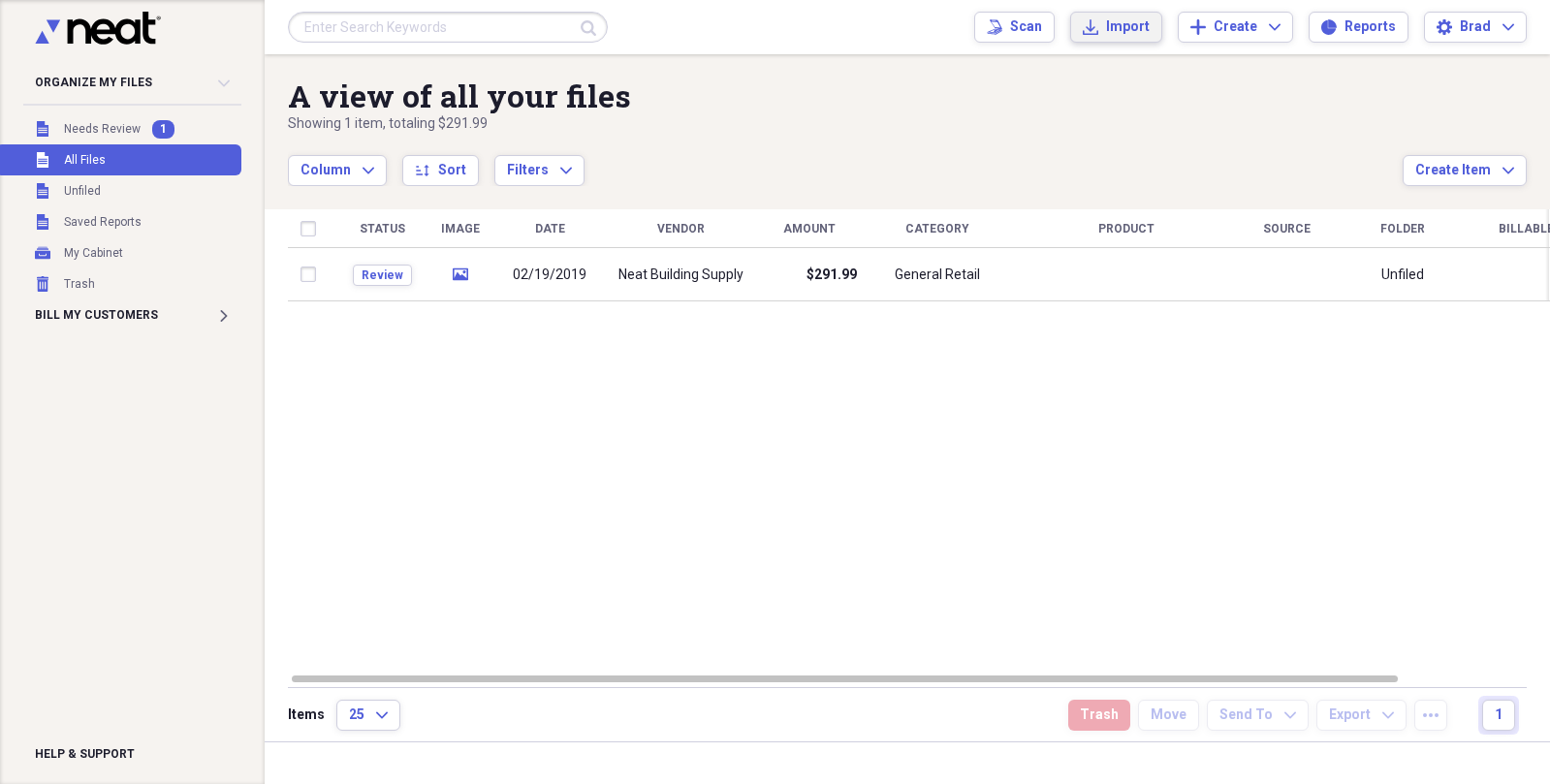 click on "Import" at bounding box center [1127, 27] 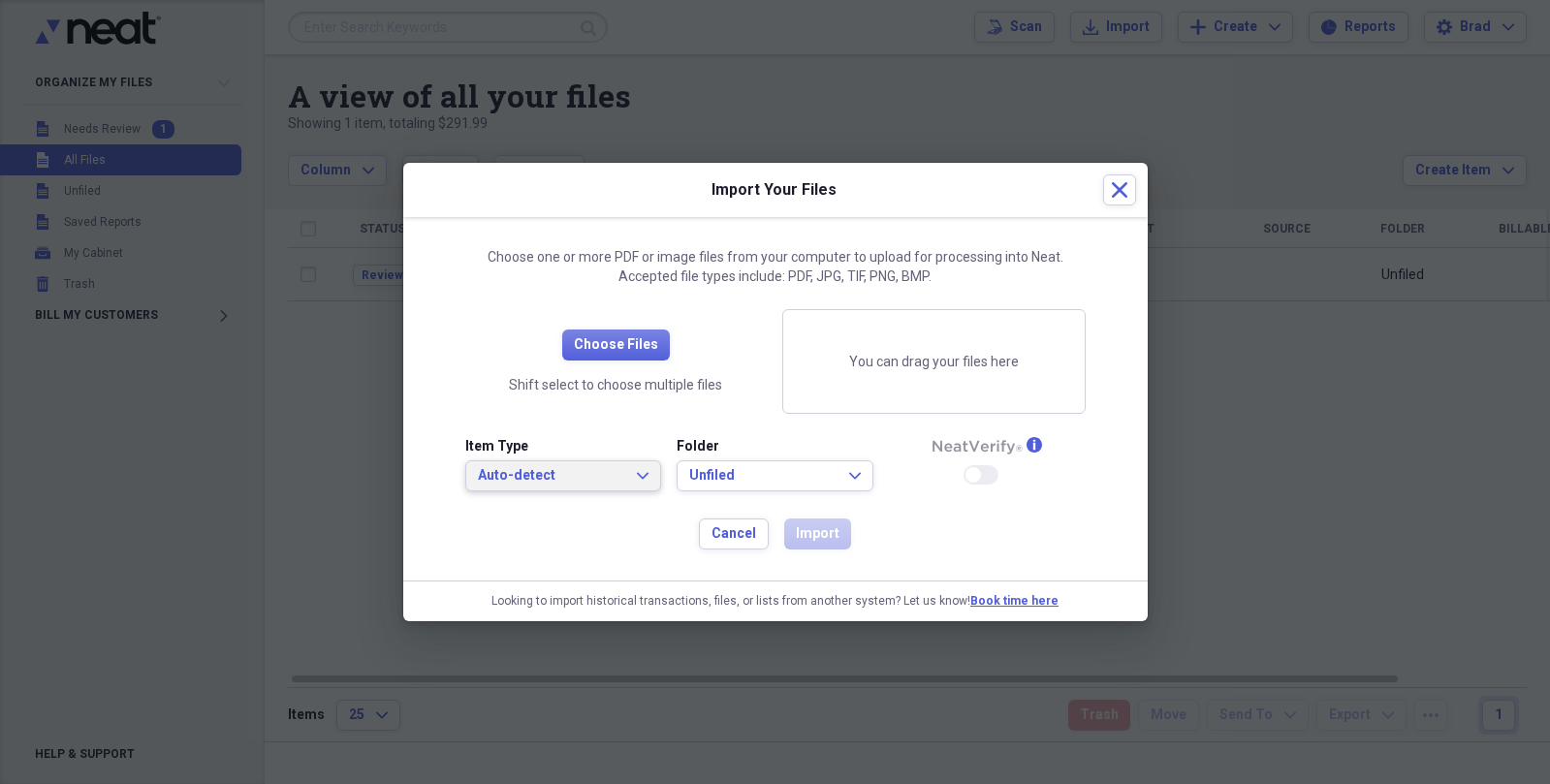 click on "Expand" 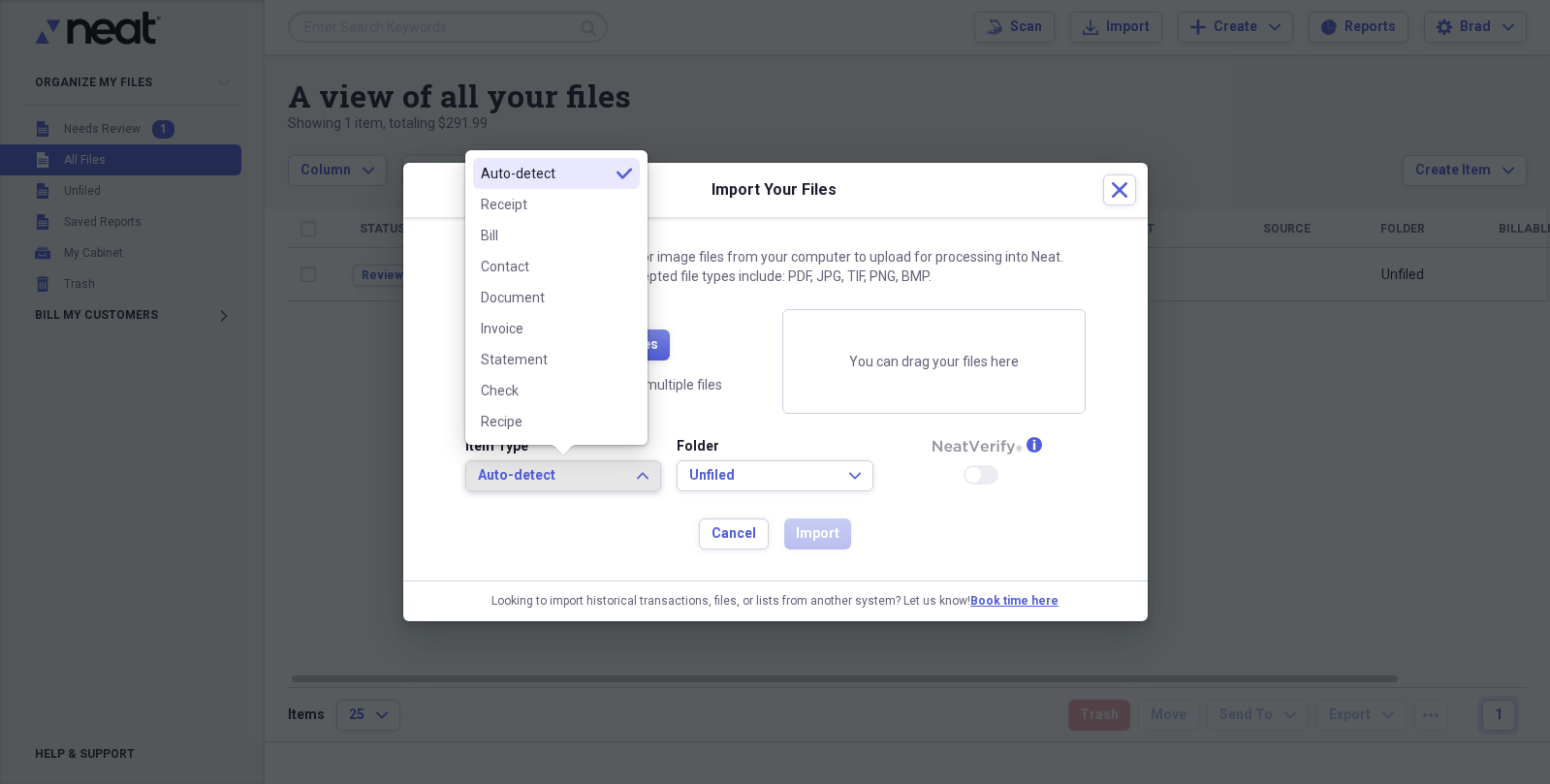 click 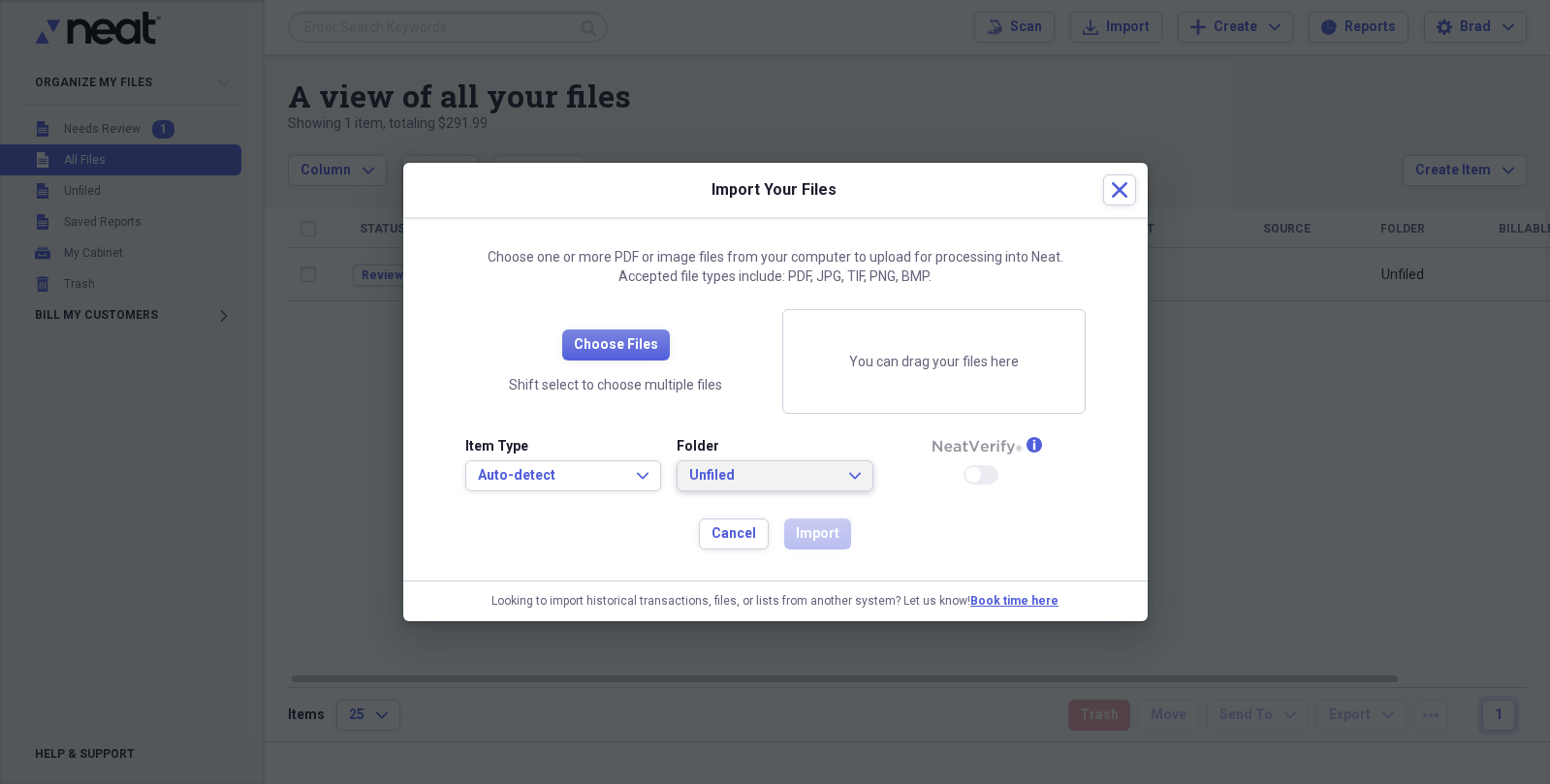 click on "Expand" 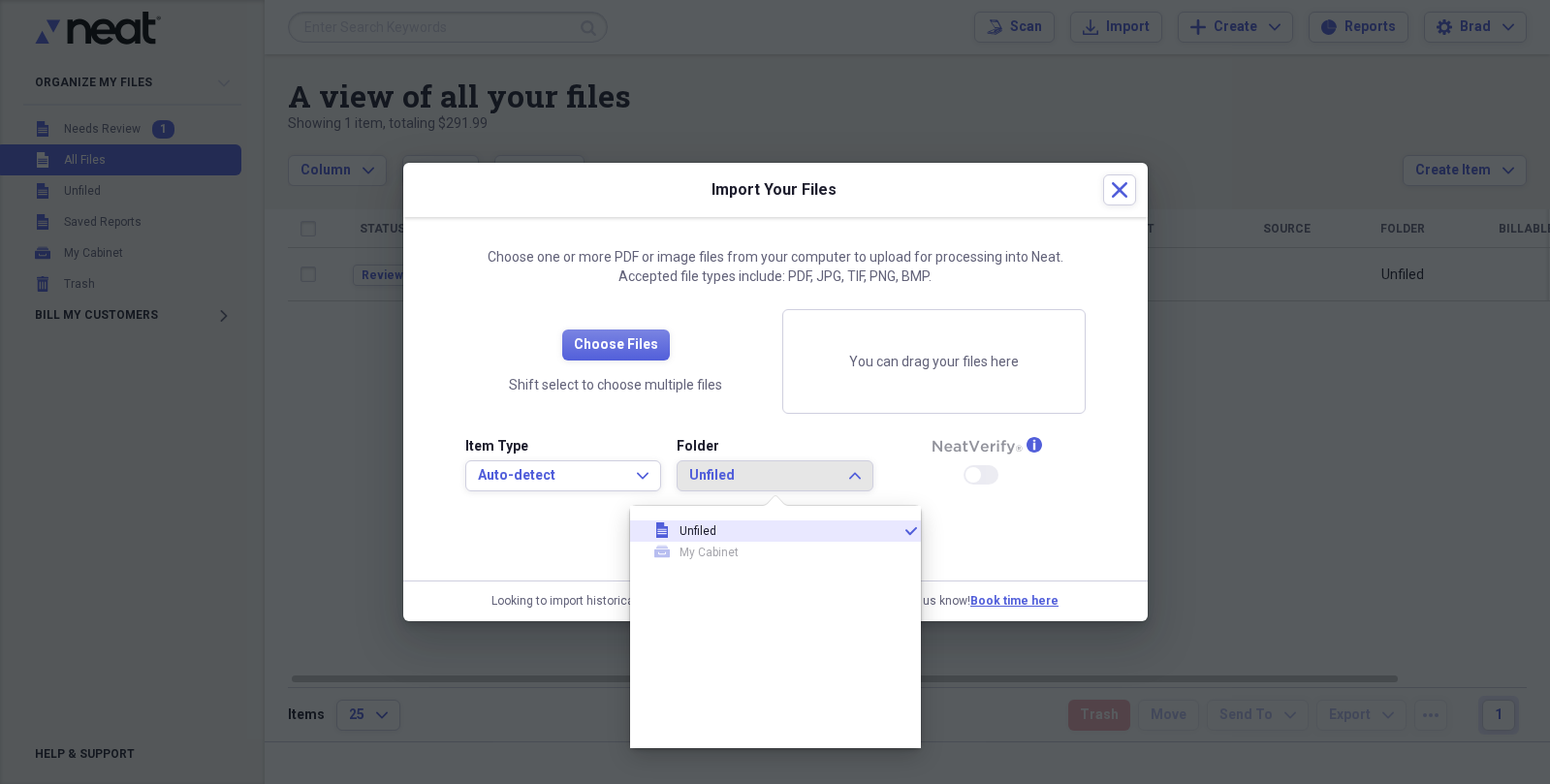 click on "Choose Files Shift select to choose multiple files You can drag your files here Item Type Auto-detect Expand Folder Unfiled Expand info Enable Neat Verify Cancel Import" at bounding box center (775, 429) 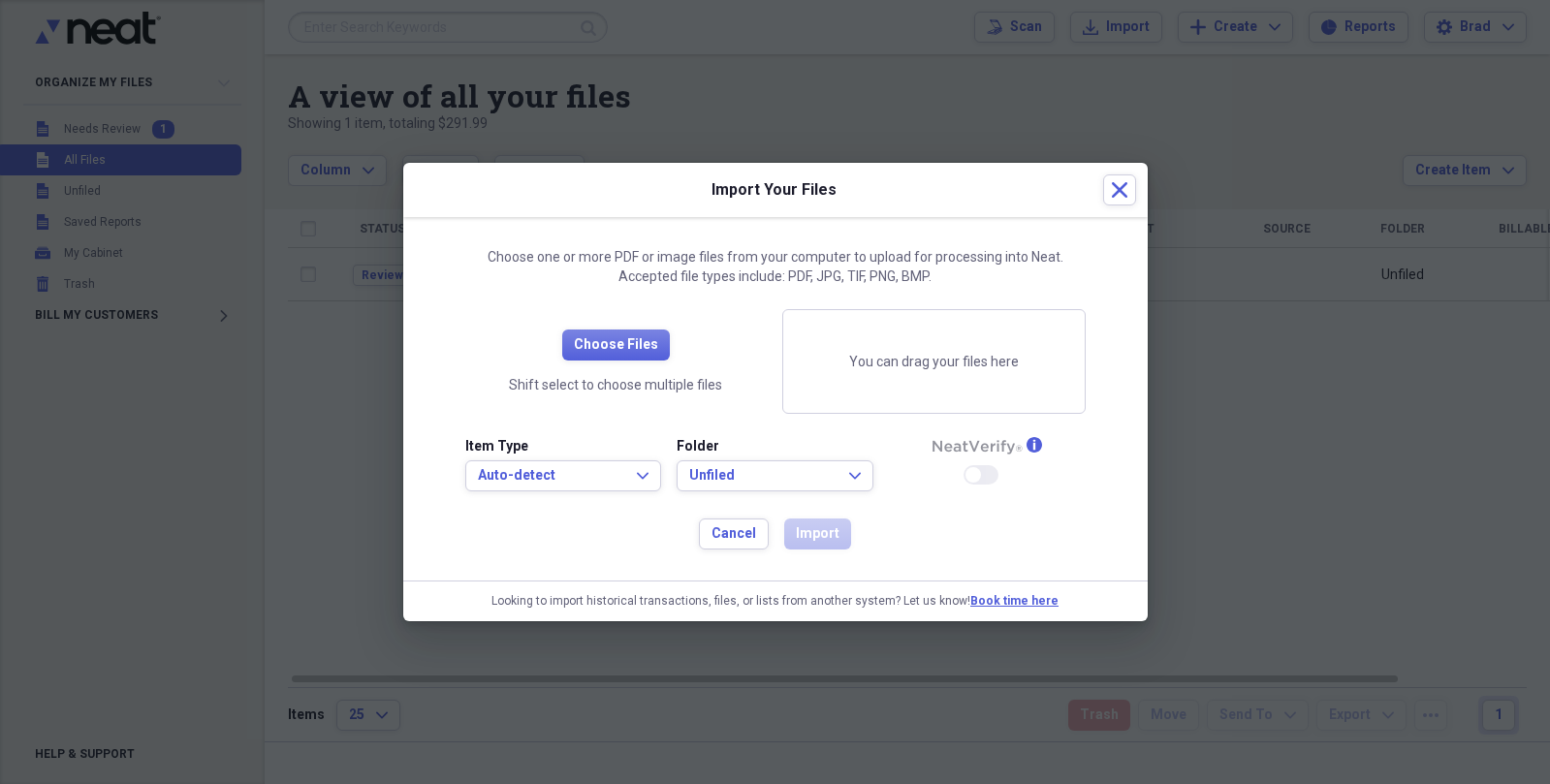 click on "Import" at bounding box center (817, 534) 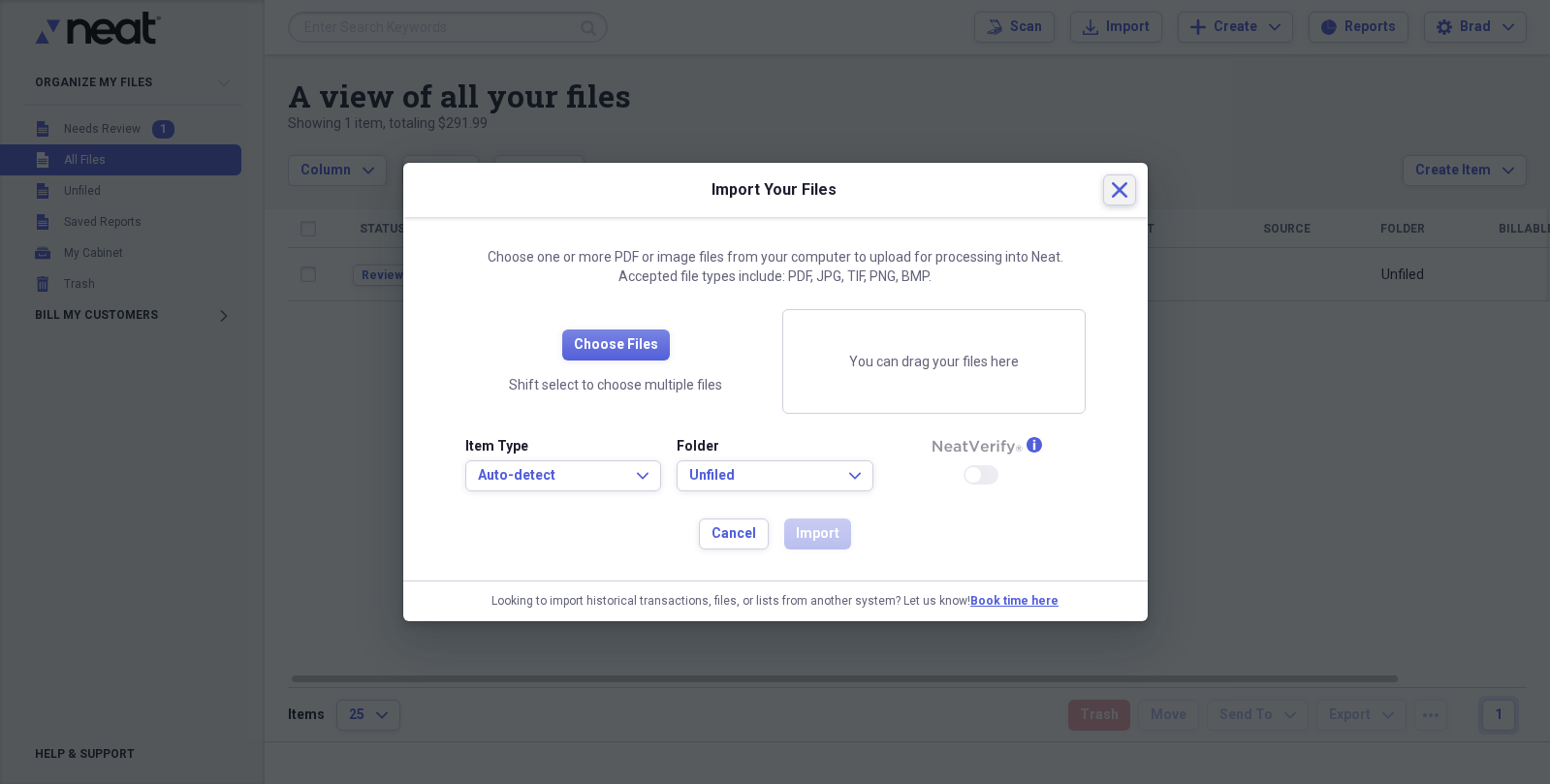 click 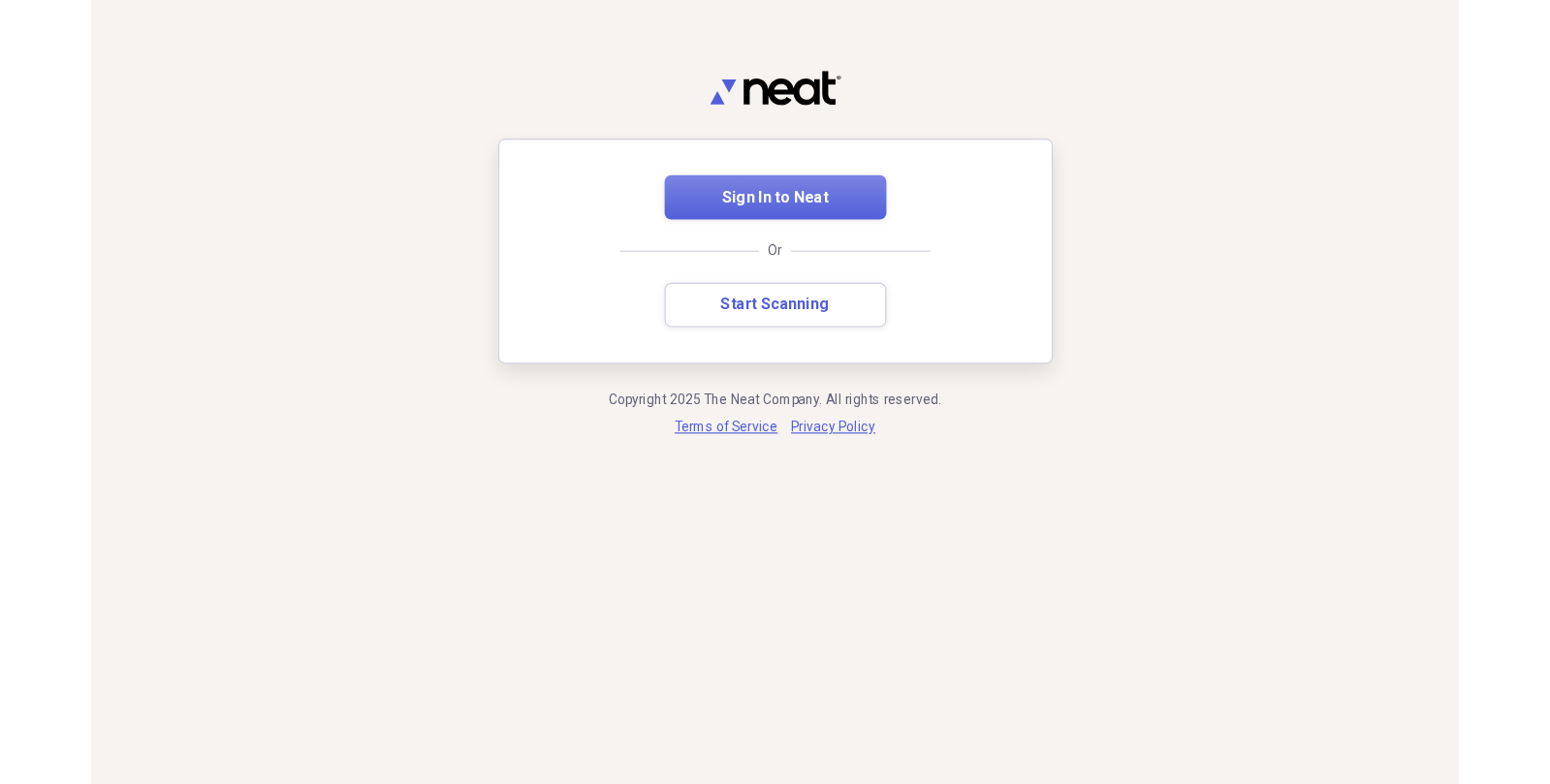 scroll, scrollTop: 0, scrollLeft: 0, axis: both 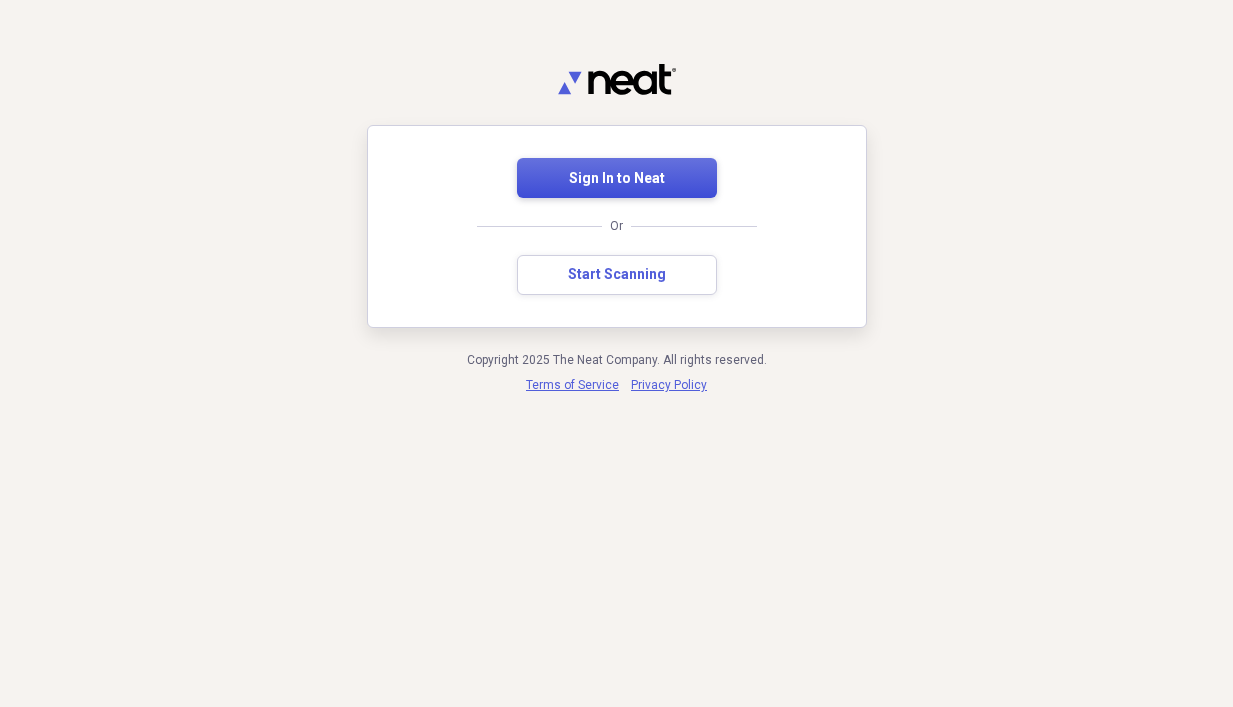click on "Sign In to Neat" at bounding box center (617, 178) 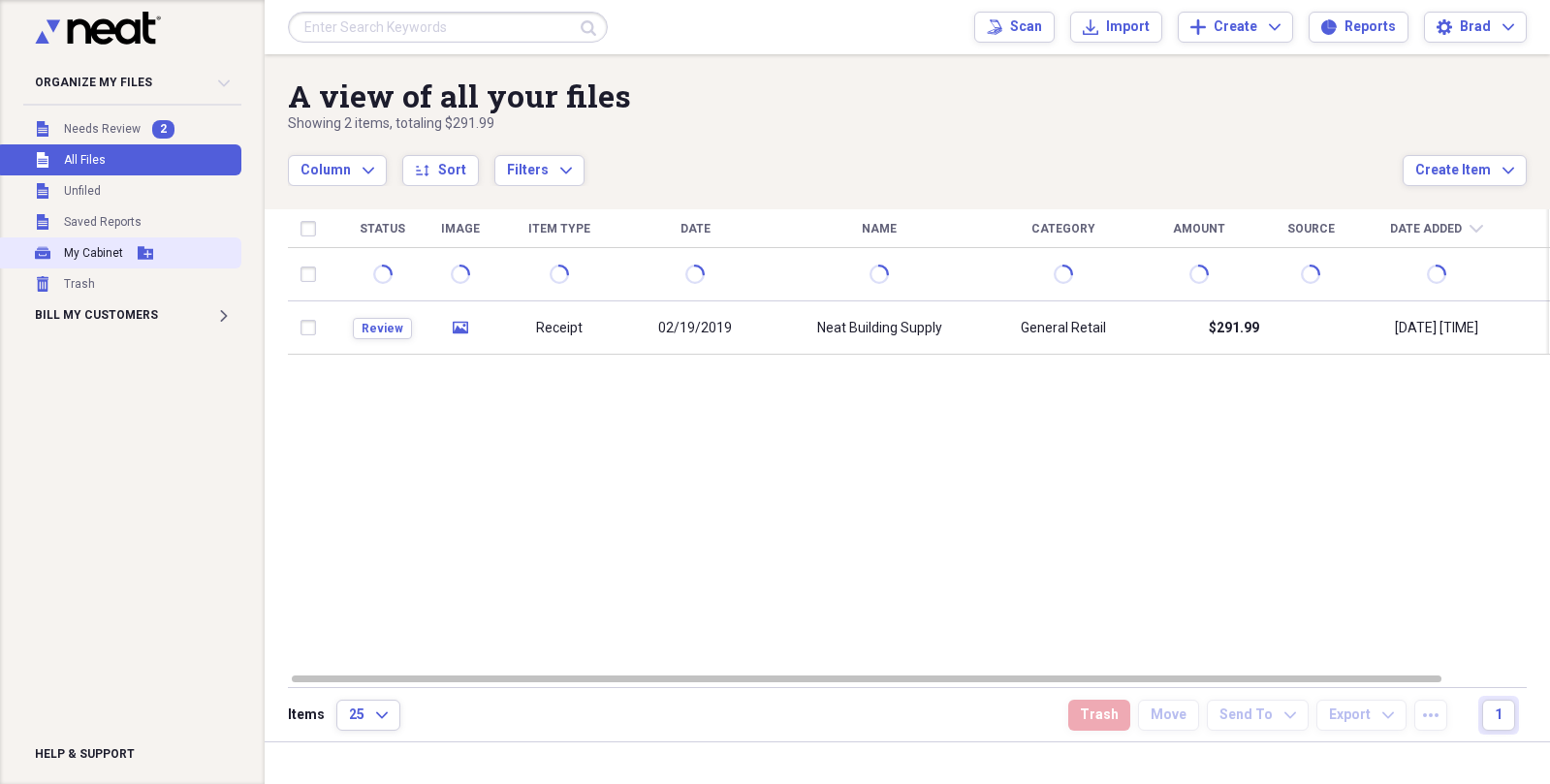 click on "My Cabinet" at bounding box center [93, 253] 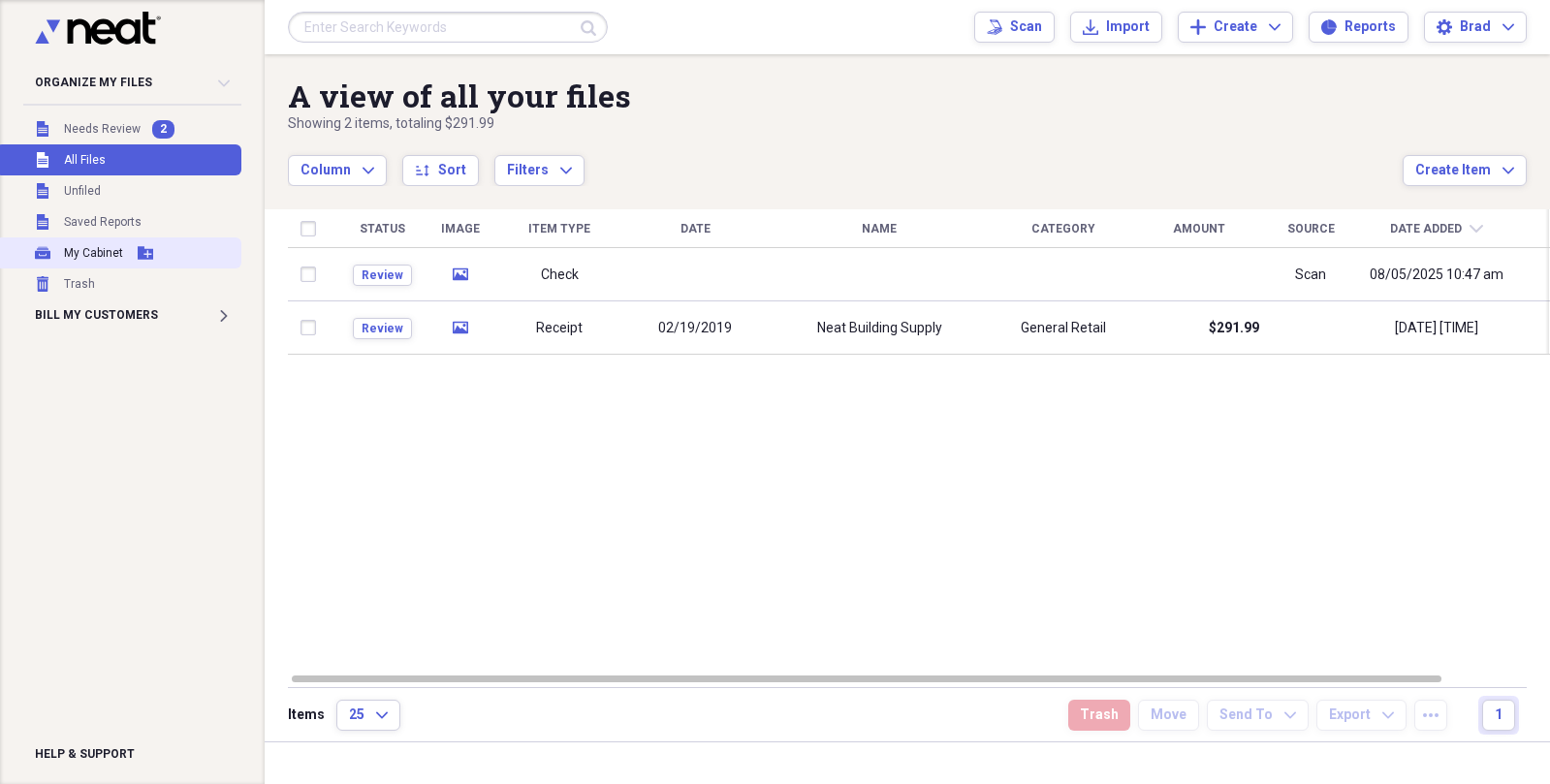 click on "Add Folder" 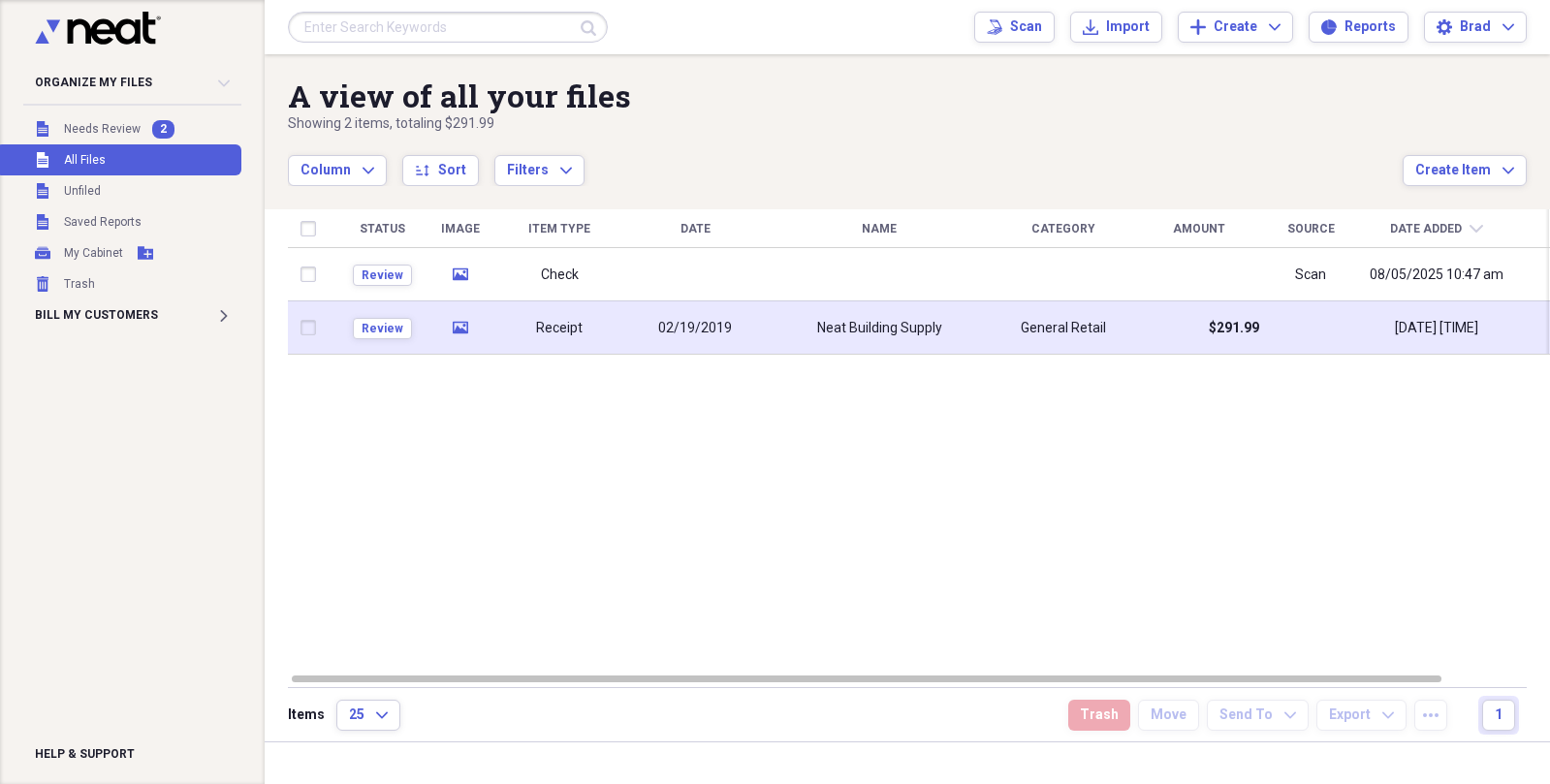 click on "Receipt" at bounding box center (559, 328) 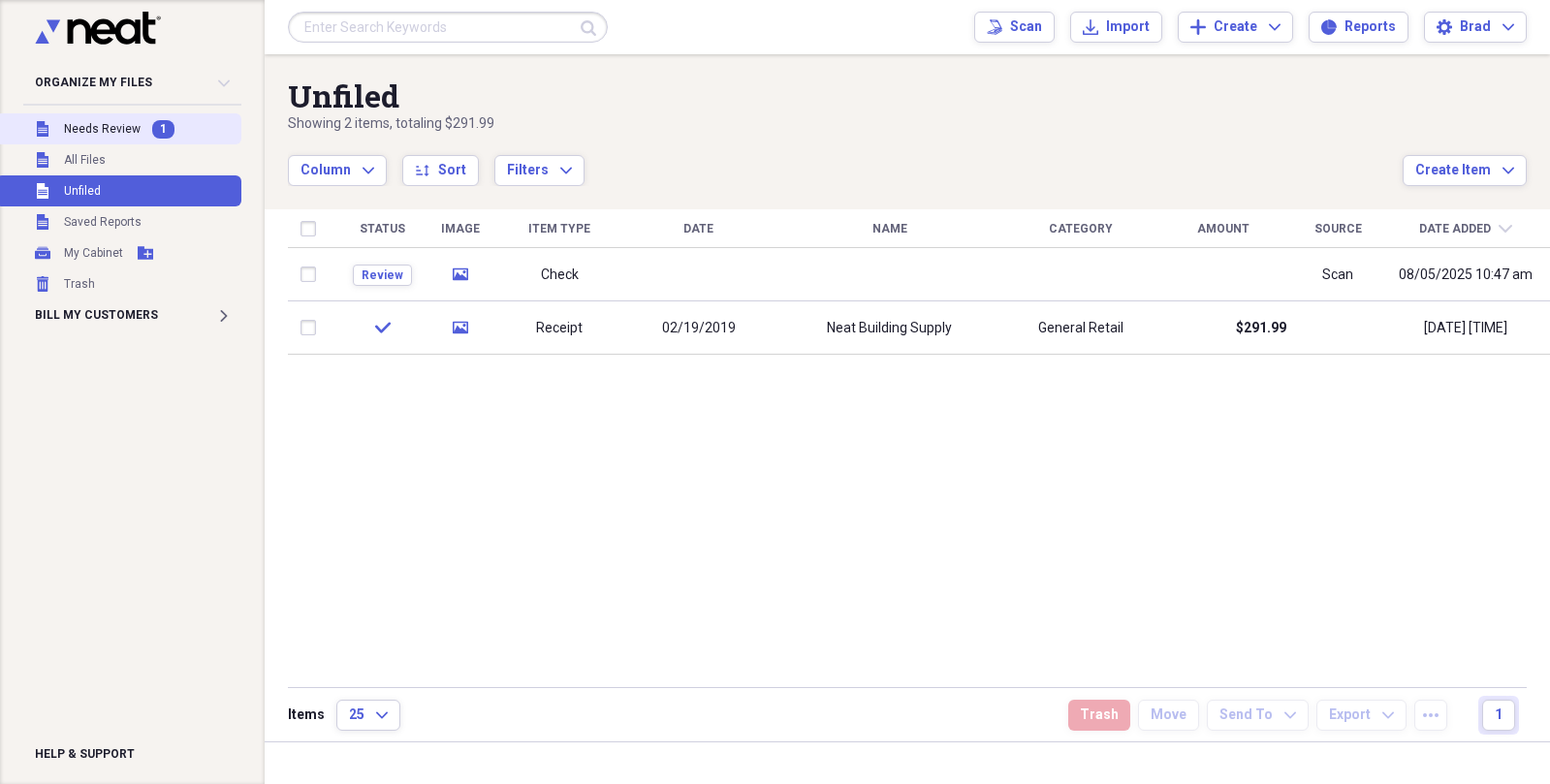 click on "Unfiled Needs Review 1" at bounding box center (118, 129) 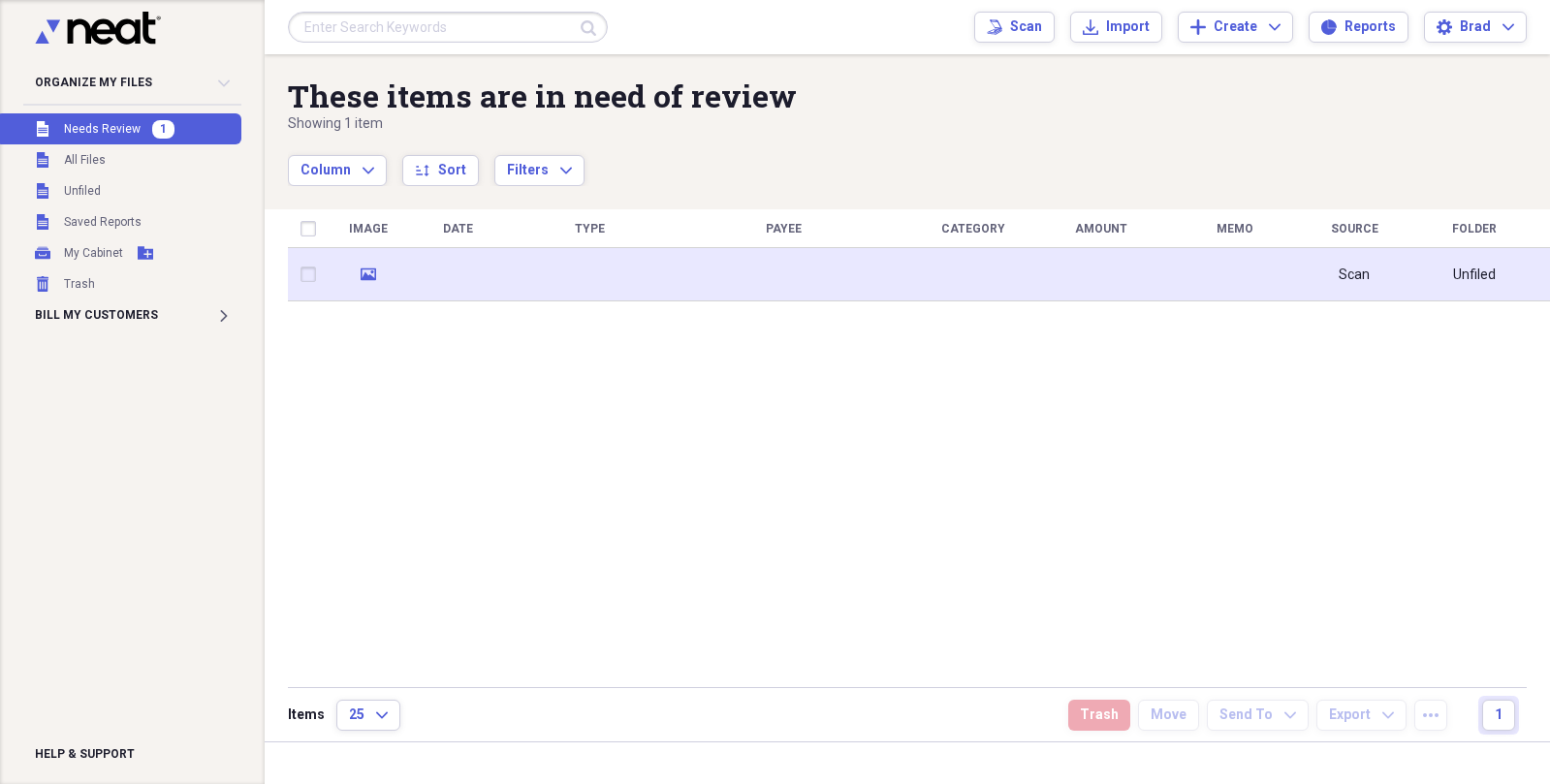 click at bounding box center [783, 274] 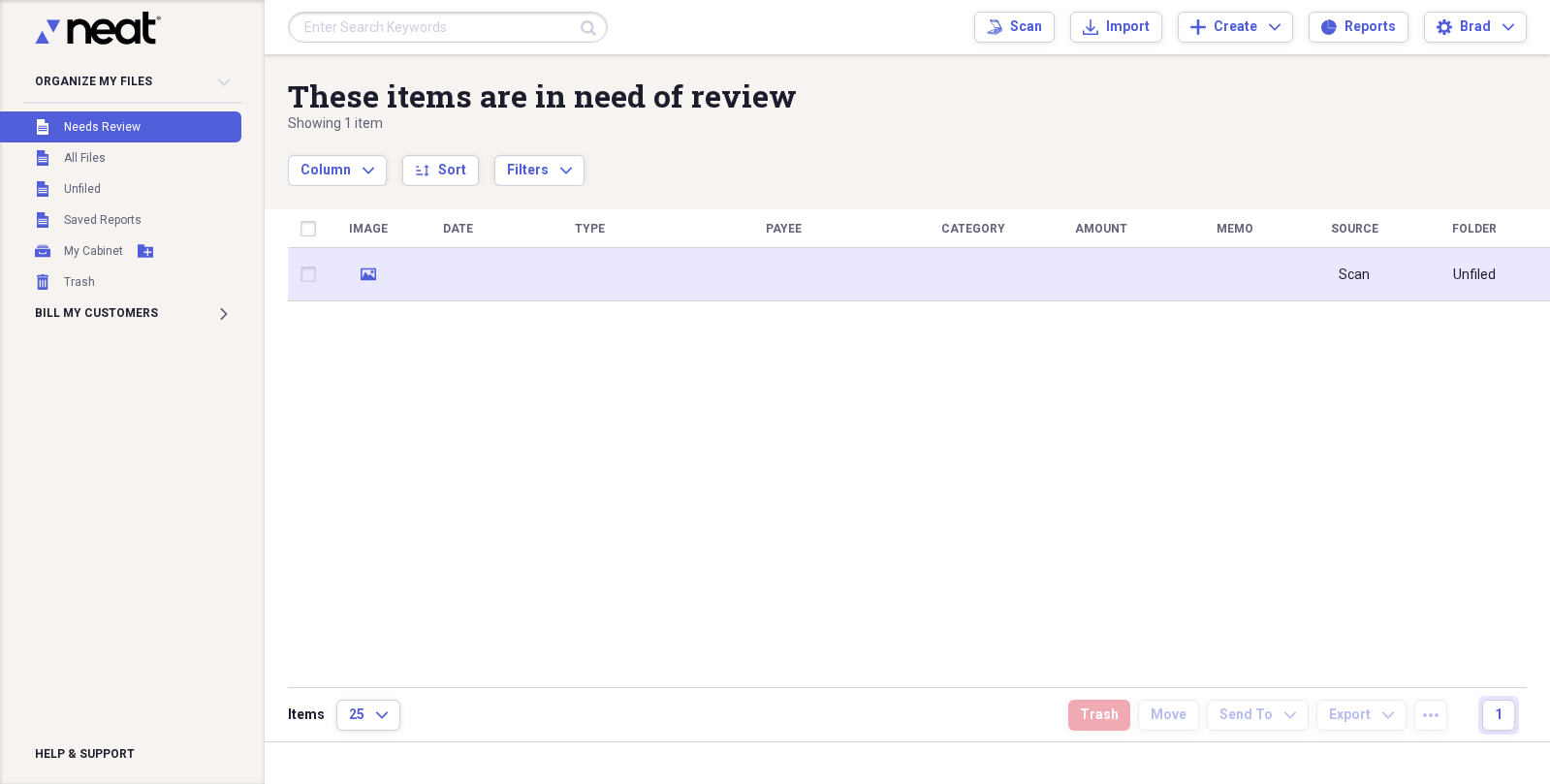 click 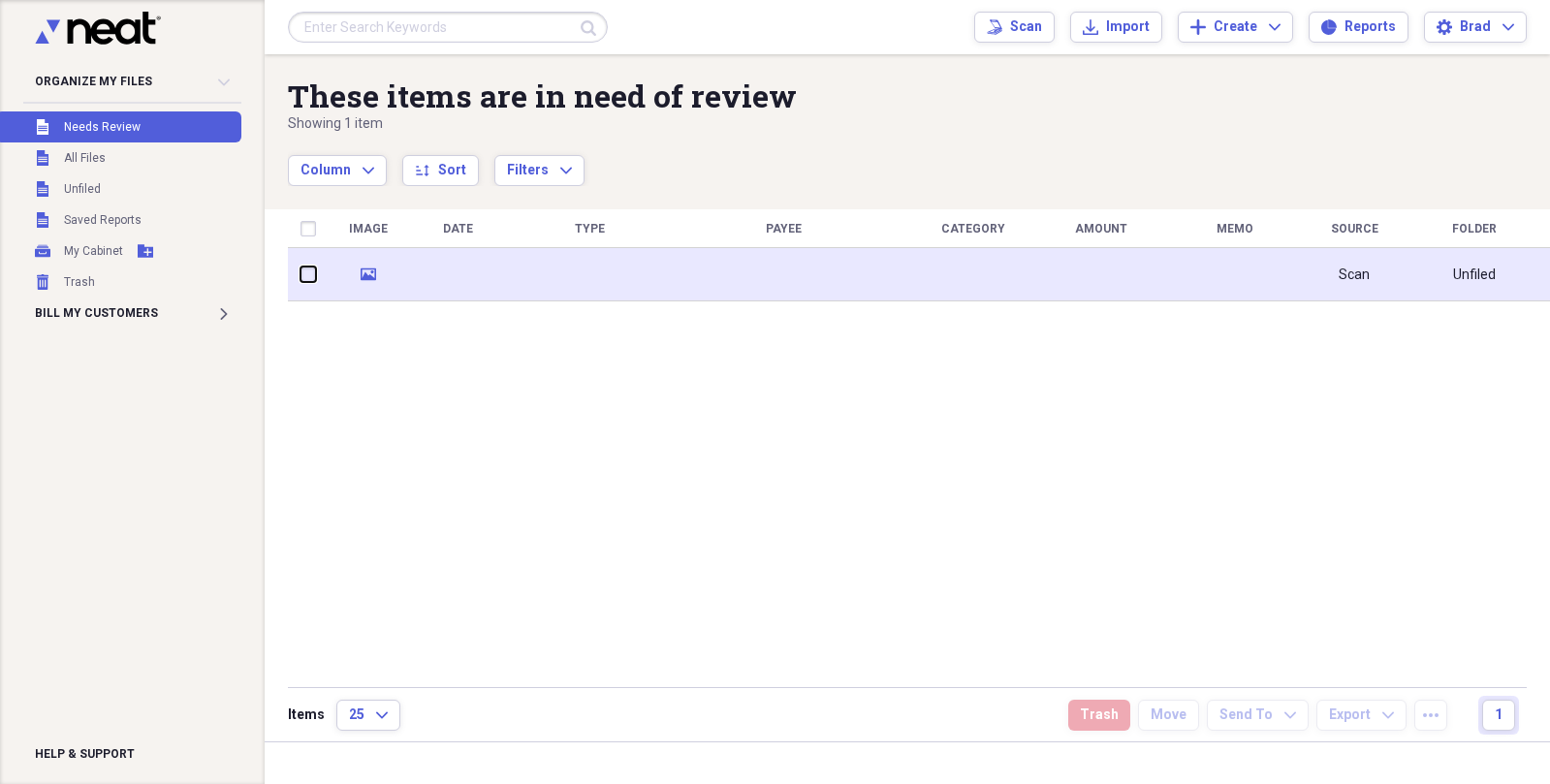 click at bounding box center [301, 274] 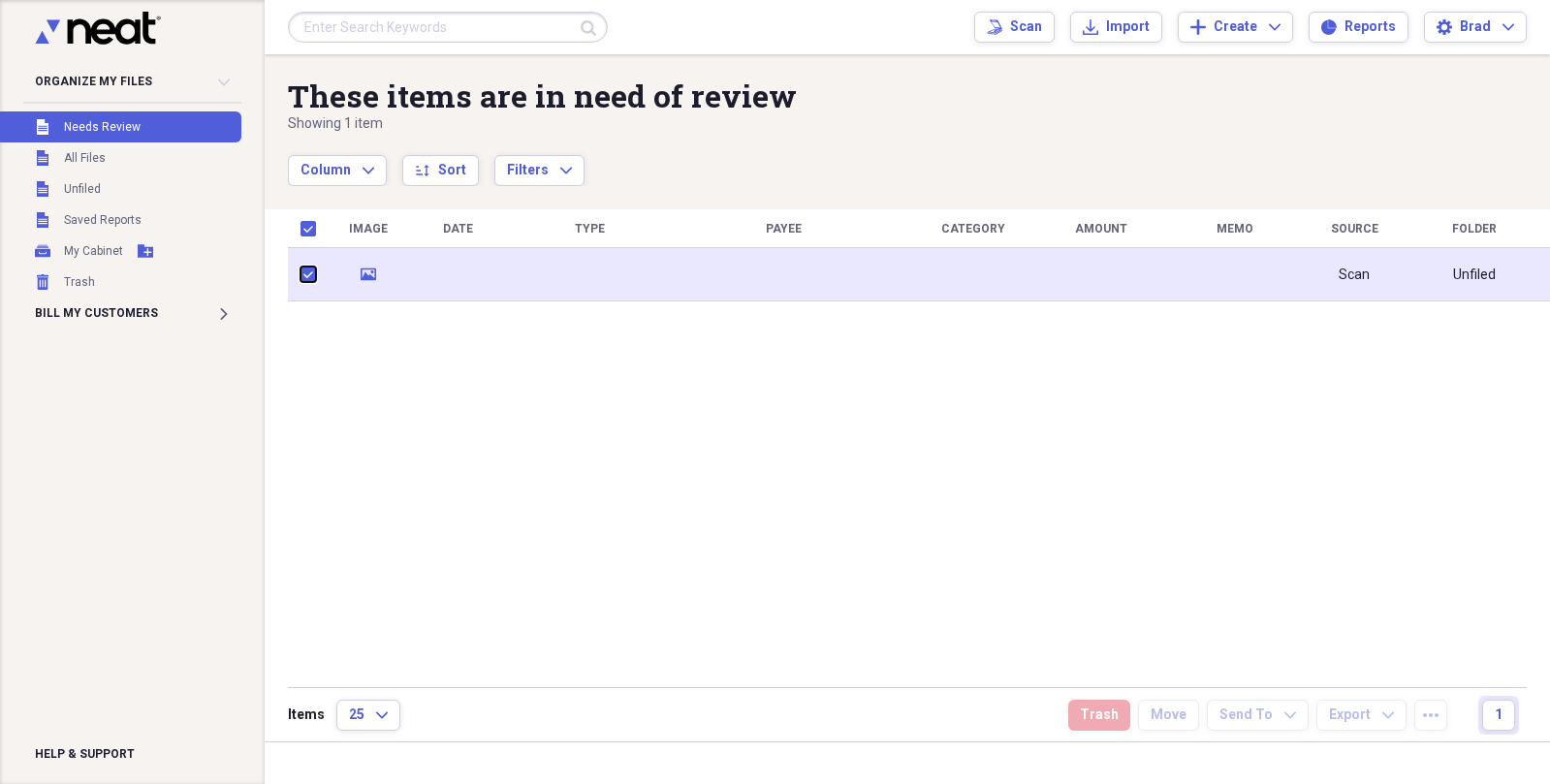 checkbox on "true" 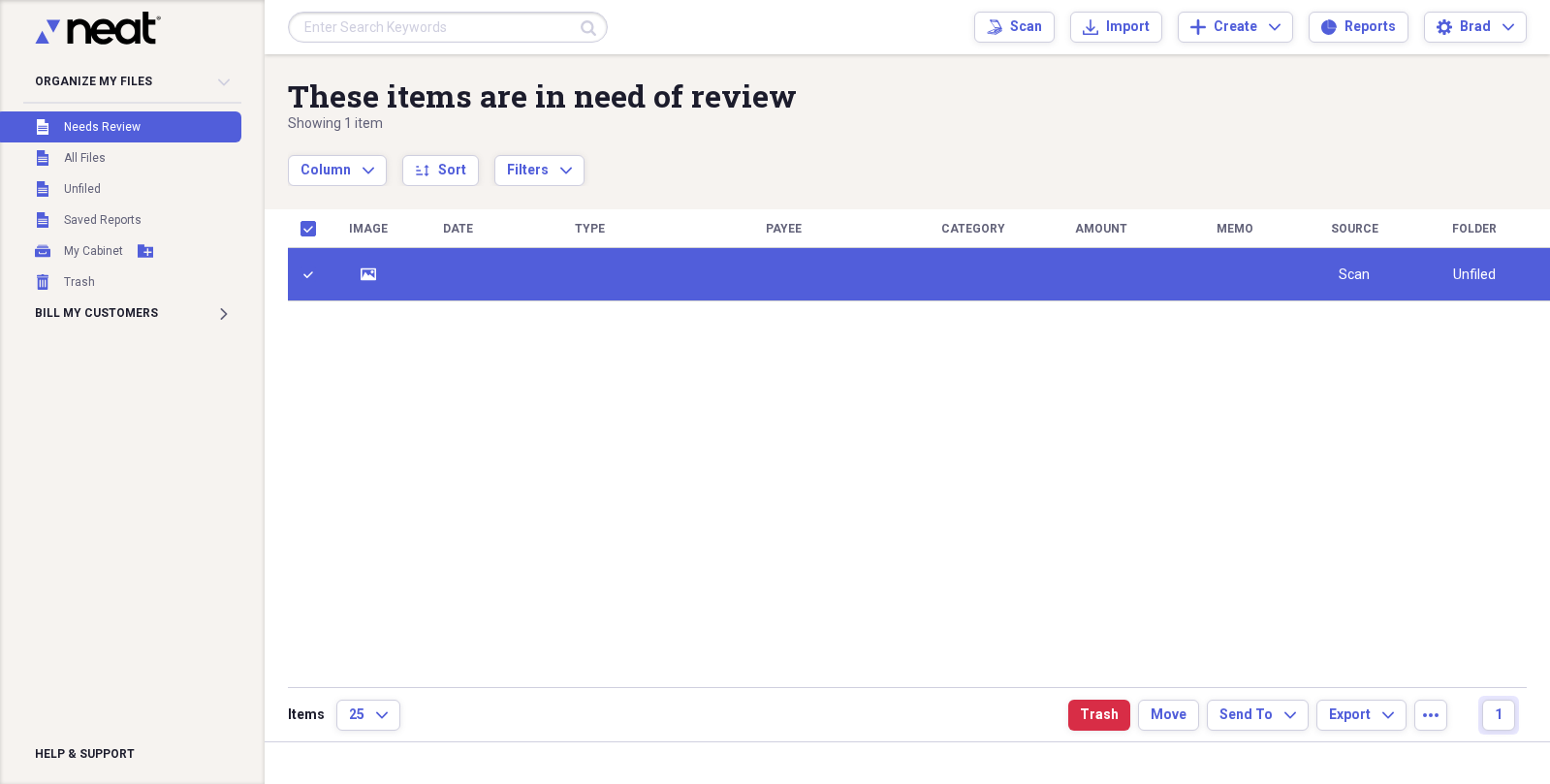 click at bounding box center [312, 274] 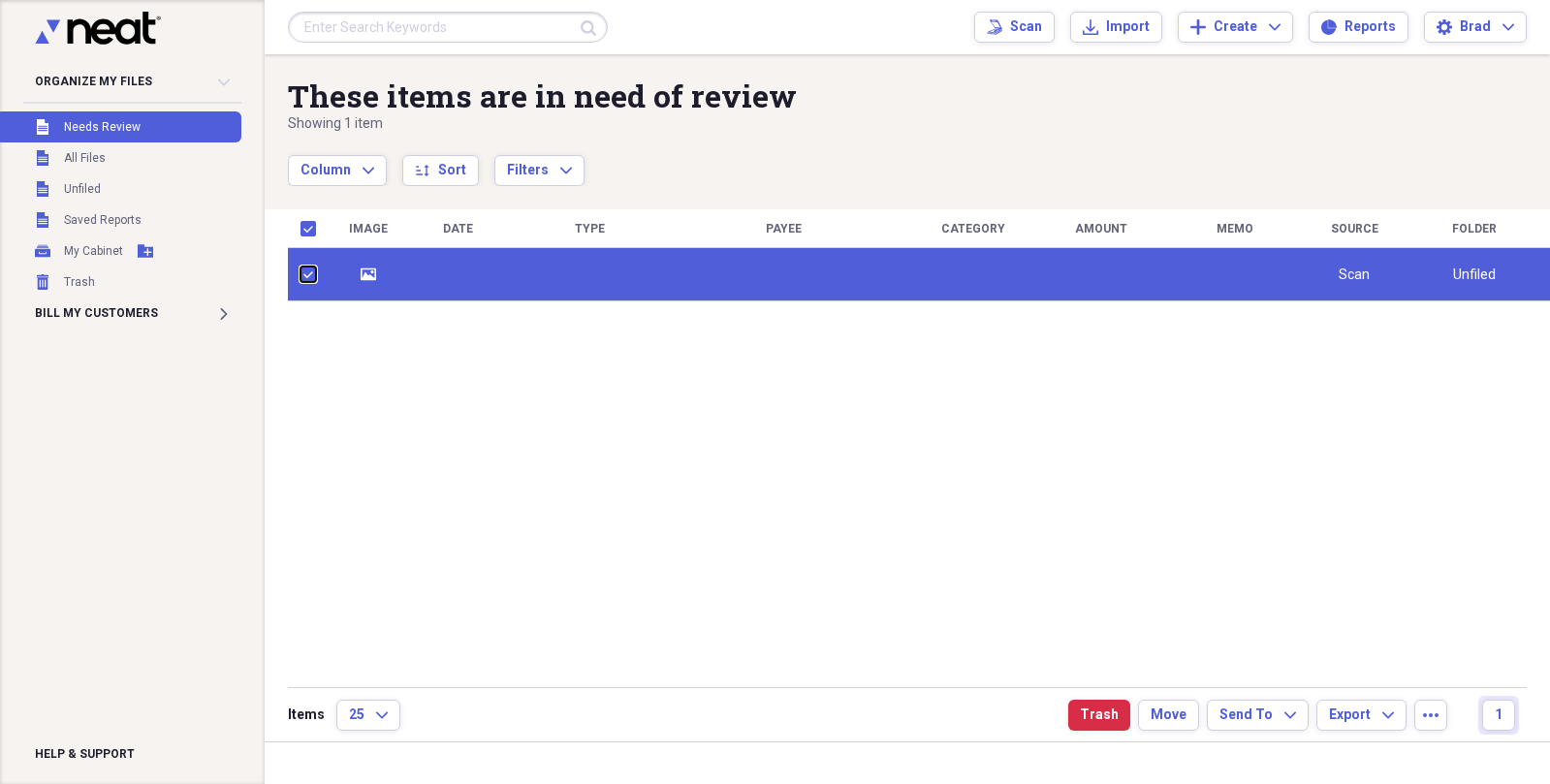 click at bounding box center (301, 274) 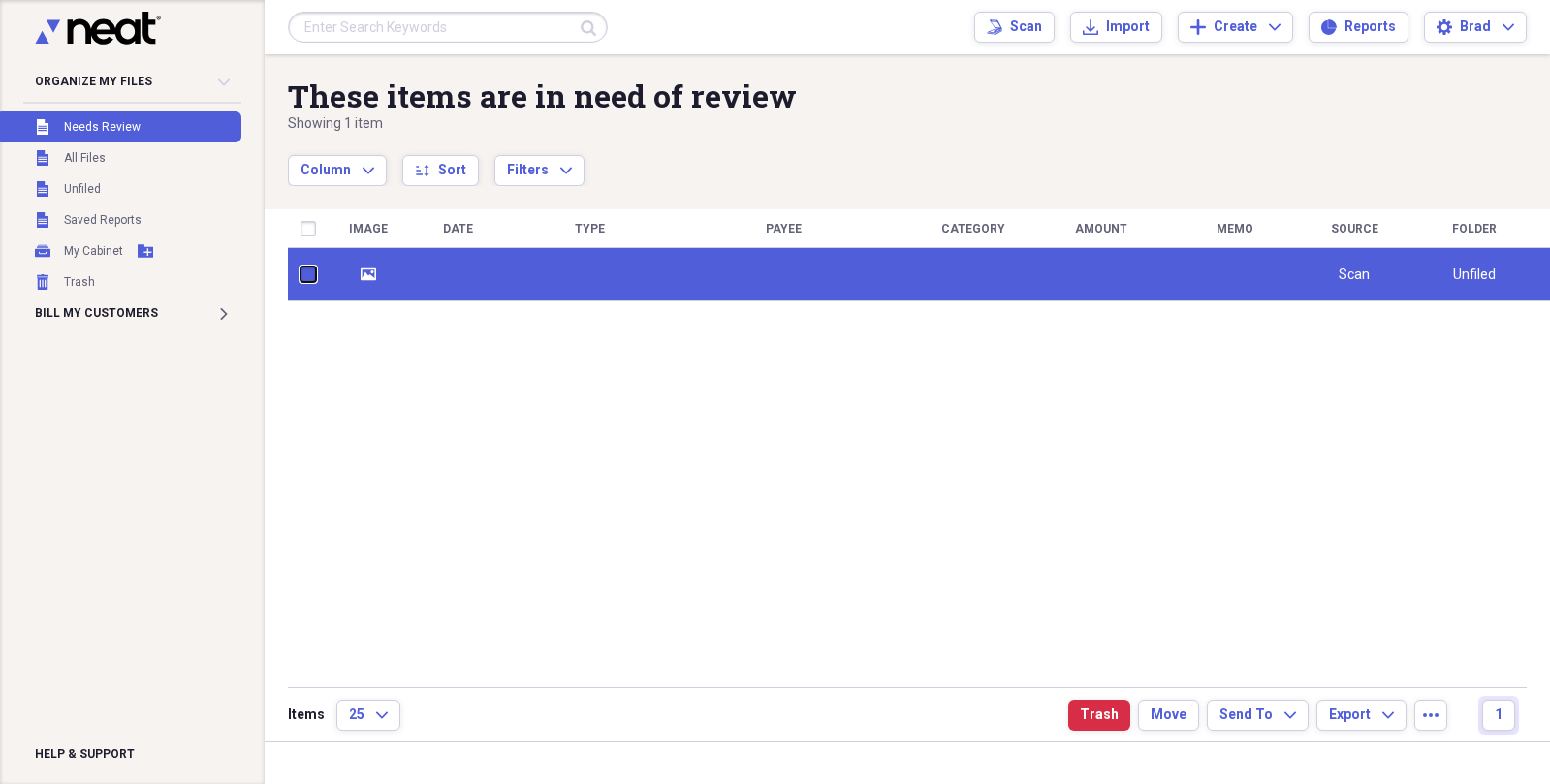 checkbox on "false" 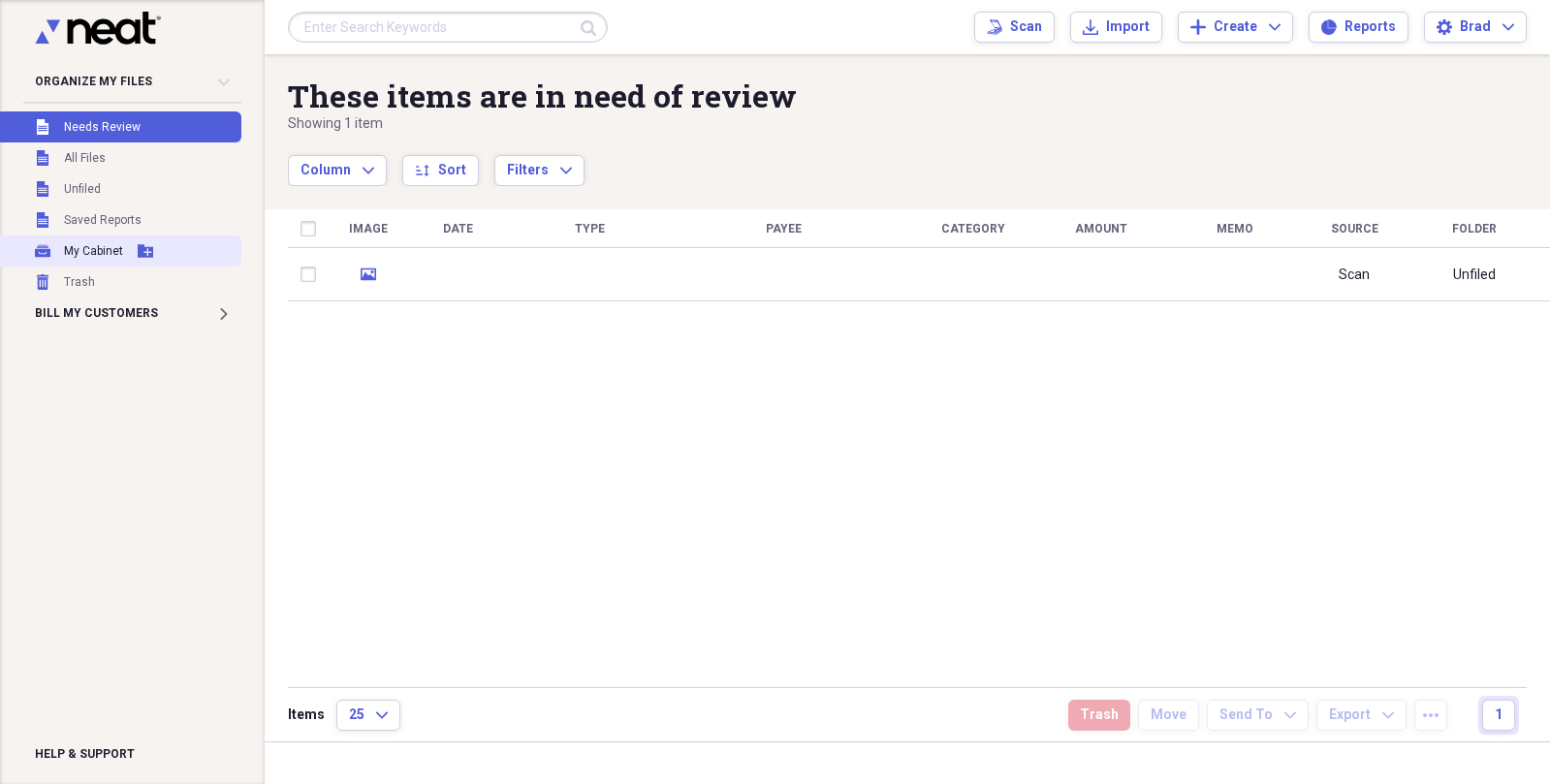 click on "My Cabinet" at bounding box center (93, 251) 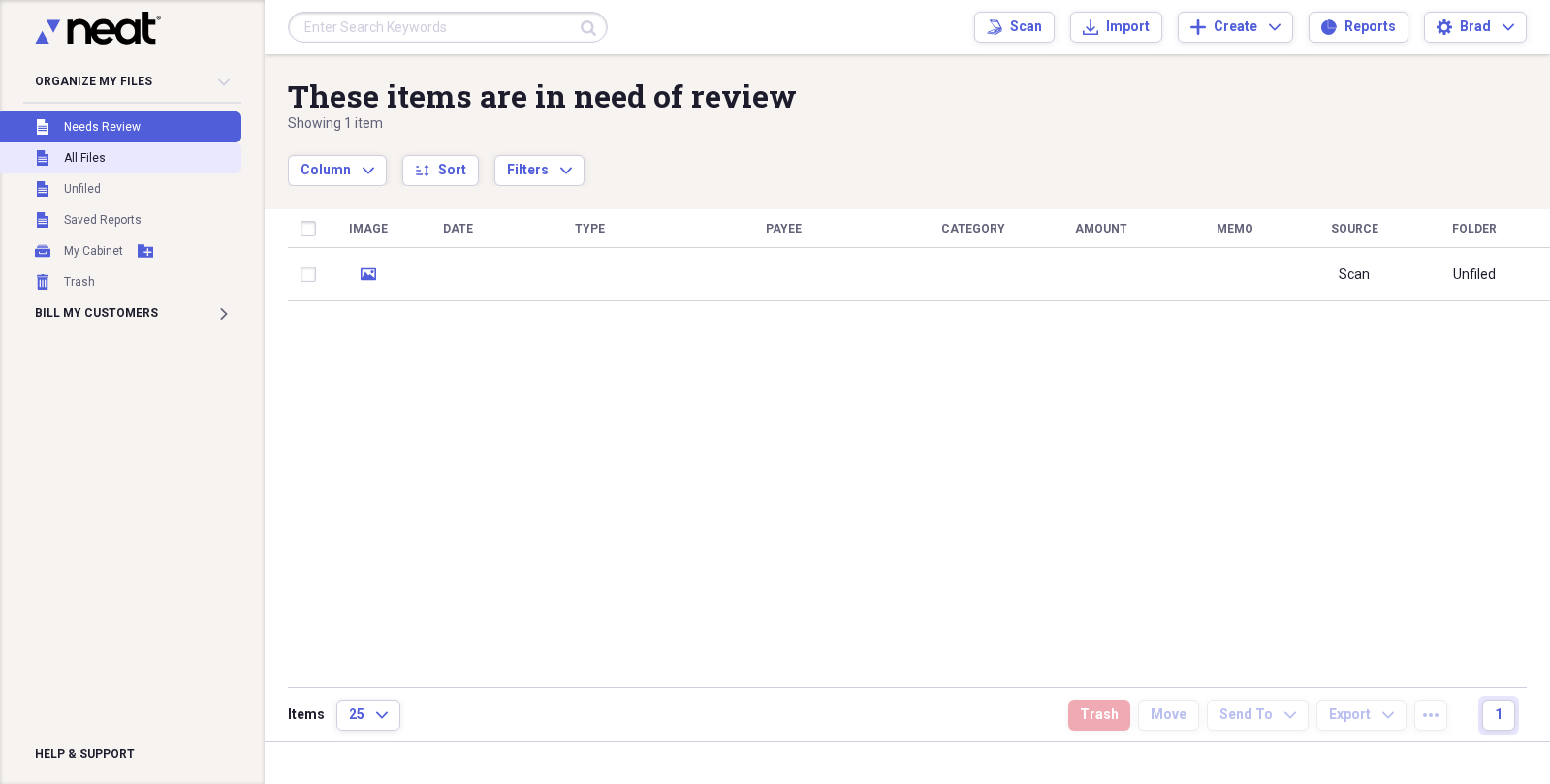 click on "All Files" at bounding box center (84, 158) 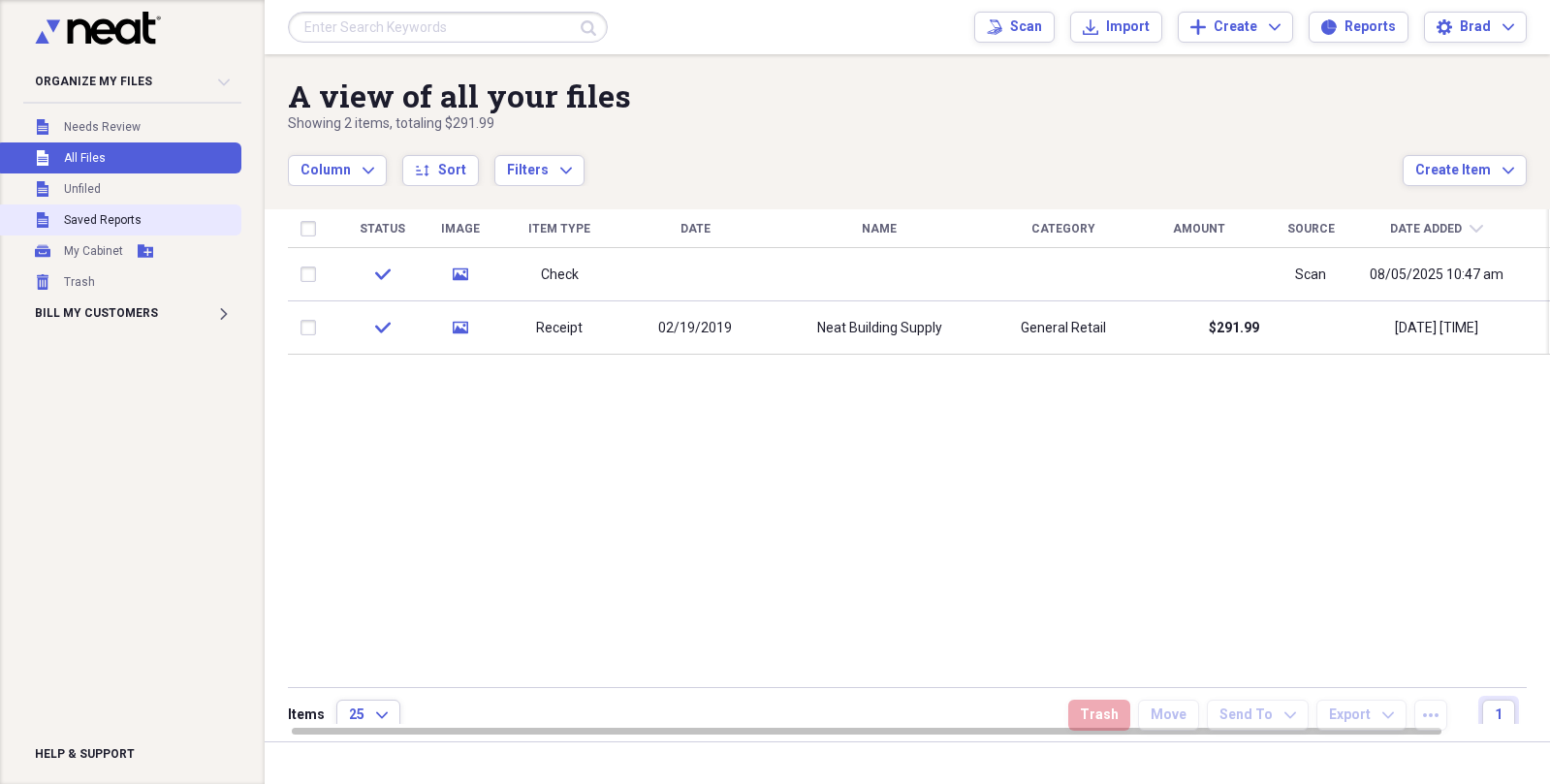 click on "Saved Reports" at bounding box center [103, 220] 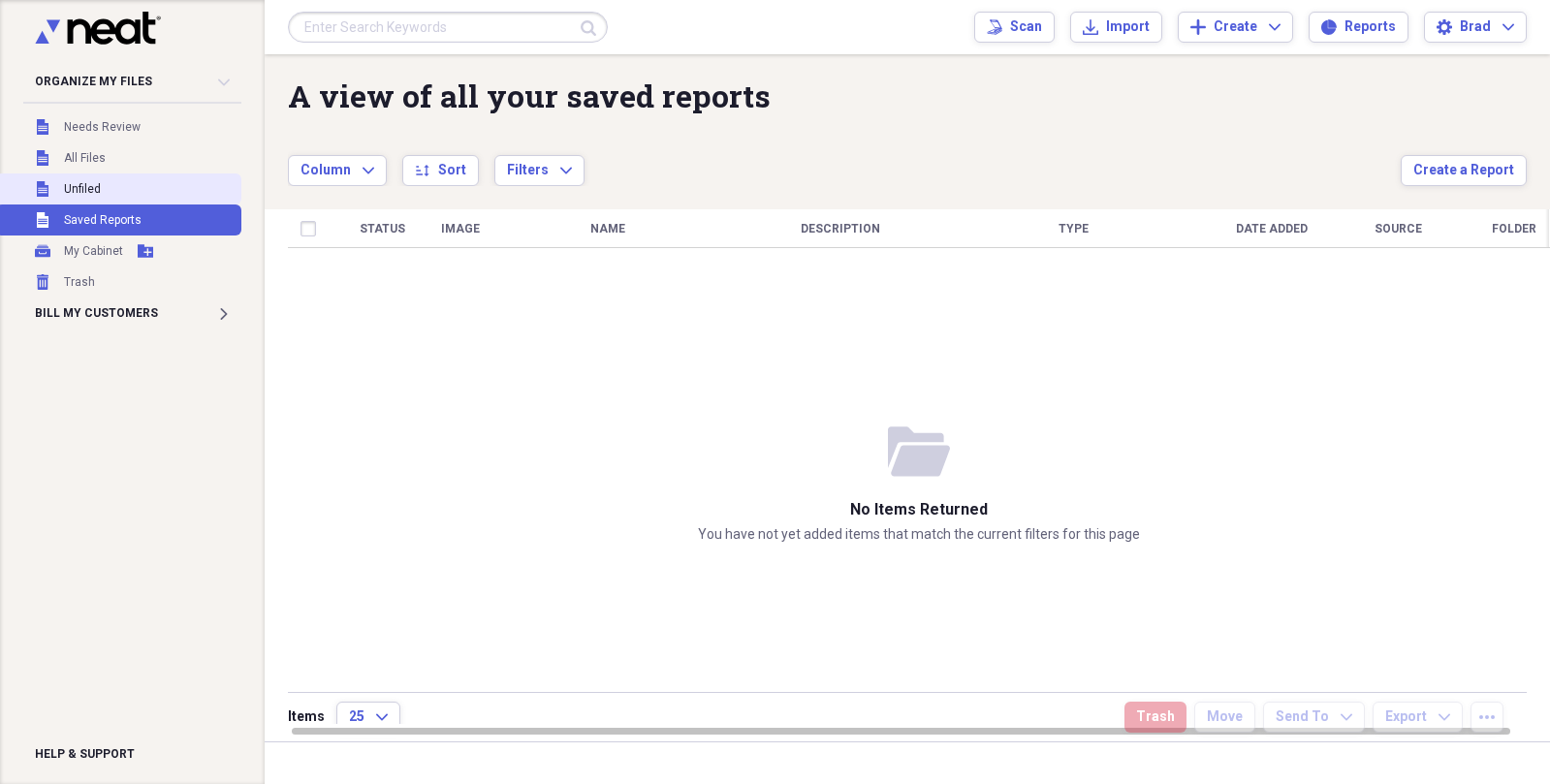 click on "Unfiled Unfiled" at bounding box center [118, 189] 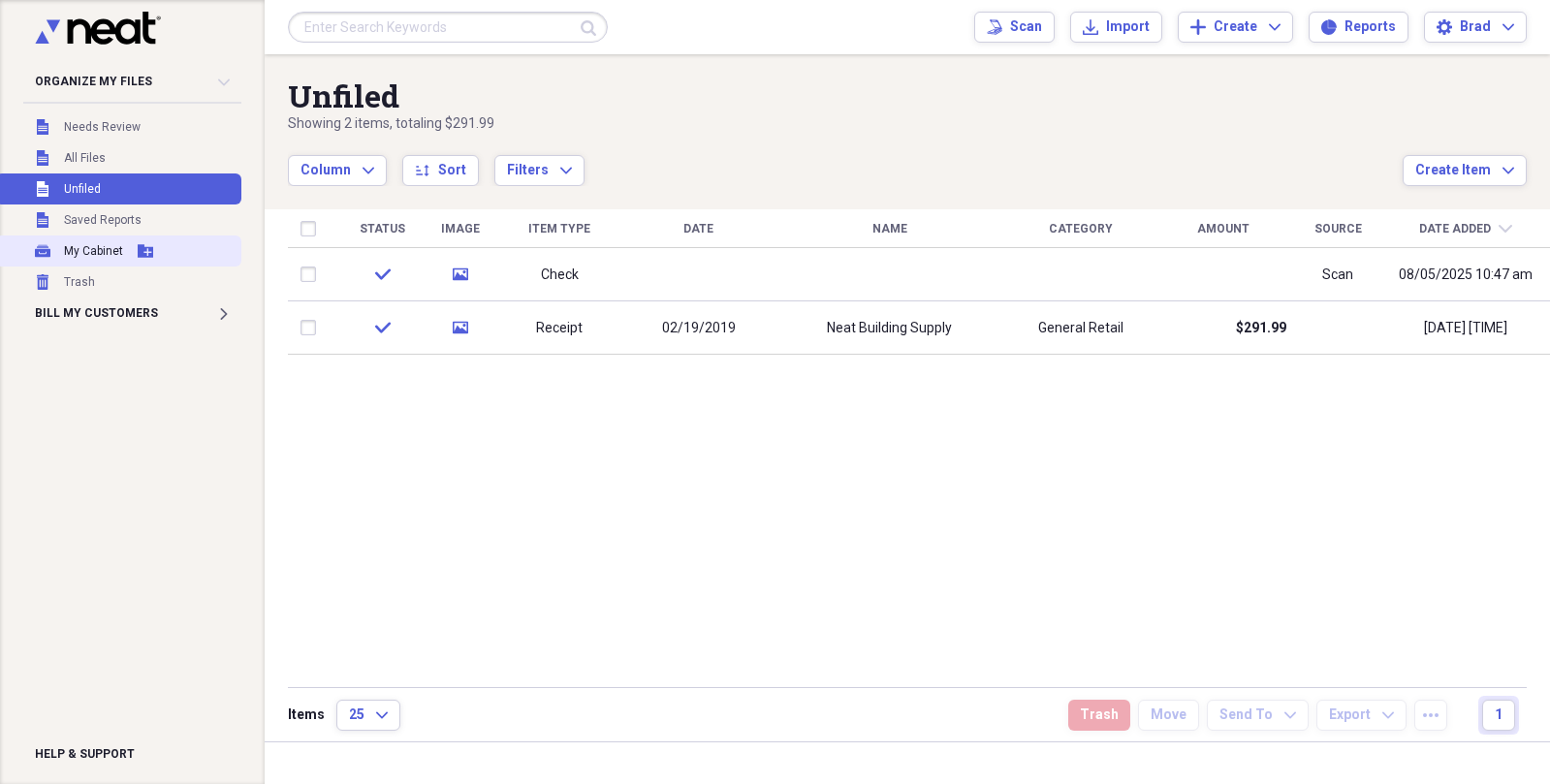click 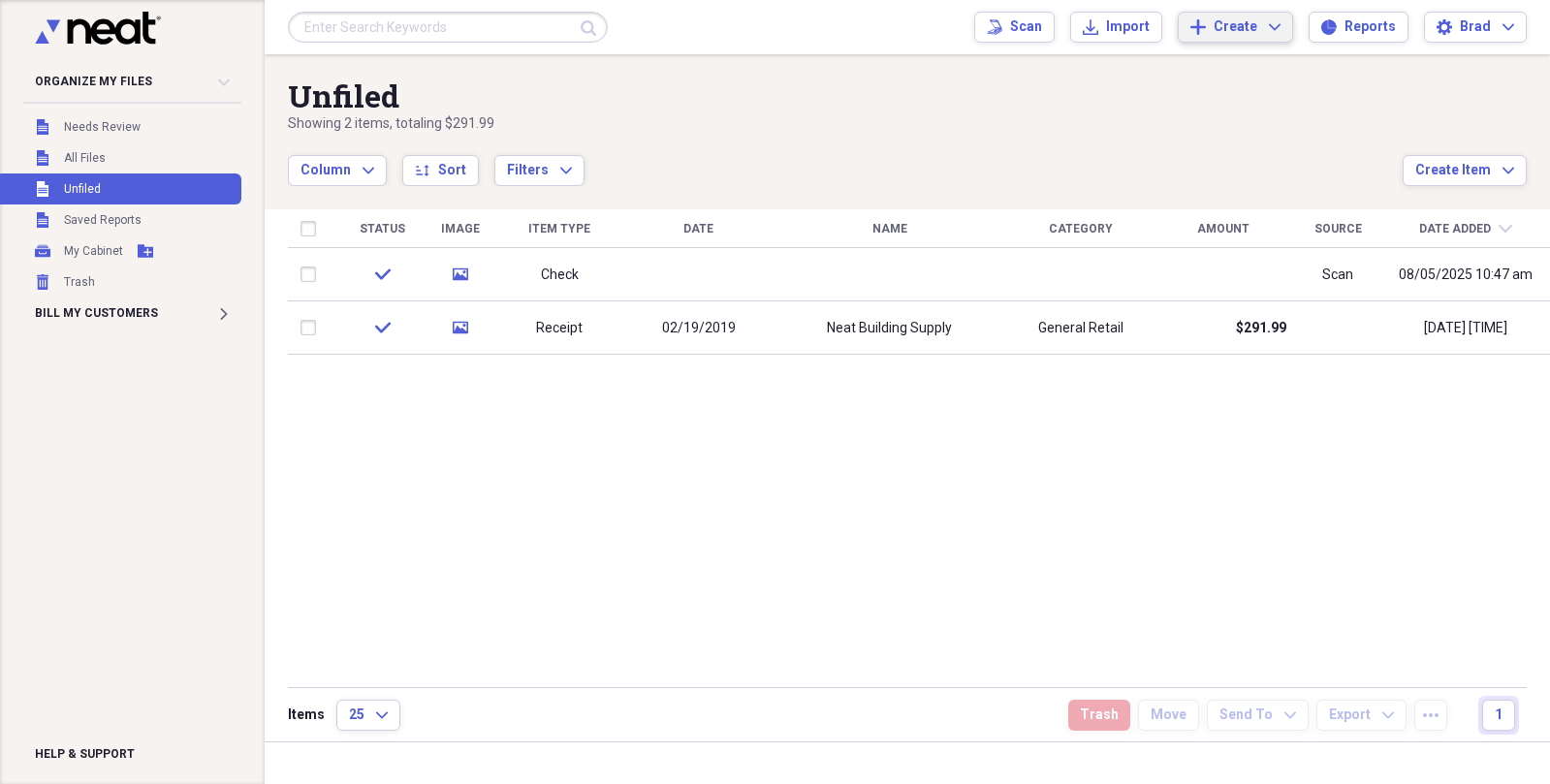 drag, startPoint x: 62, startPoint y: 0, endPoint x: 1272, endPoint y: 26, distance: 1210.279 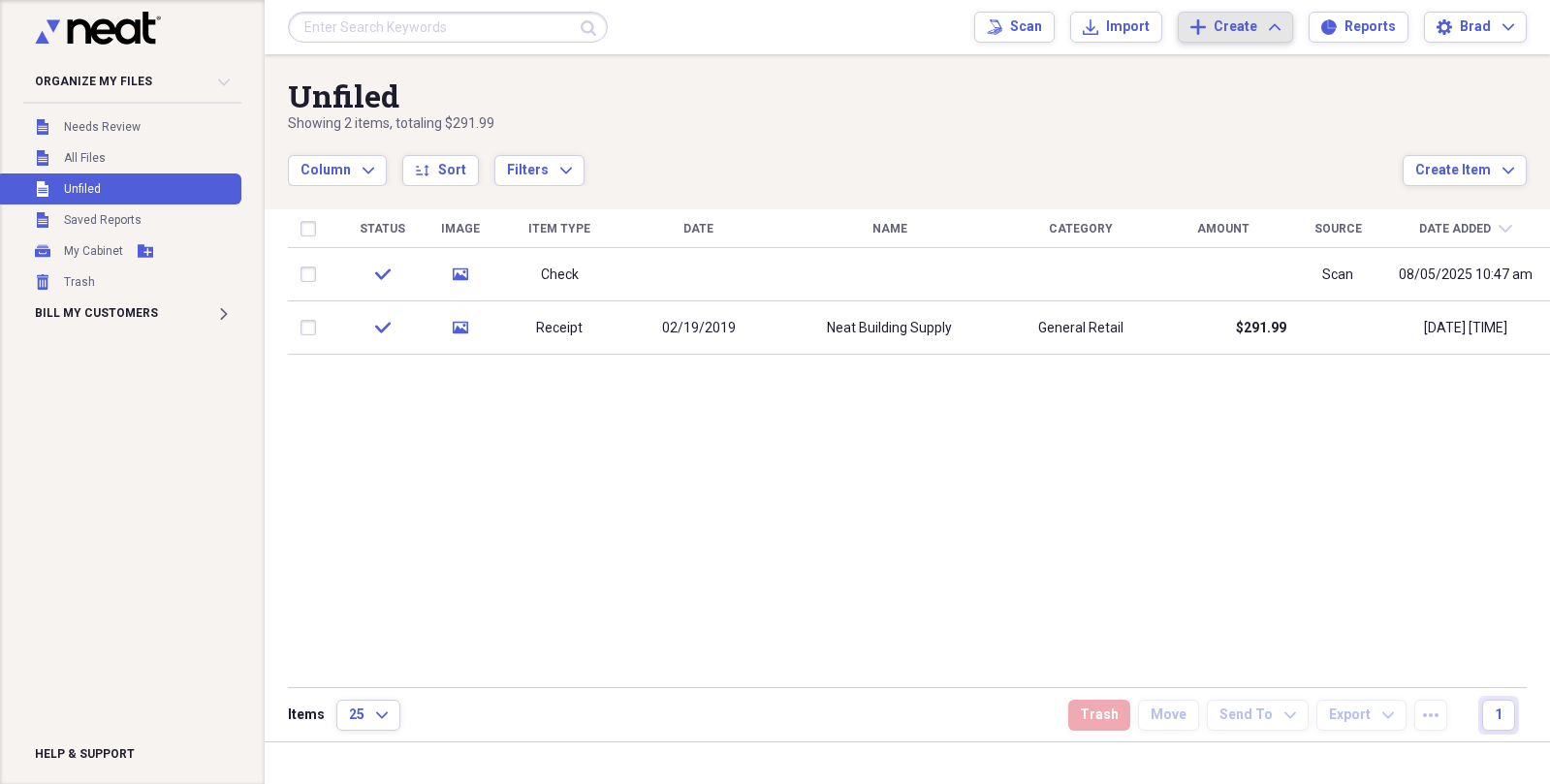click on "Create Expand" at bounding box center (1247, 27) 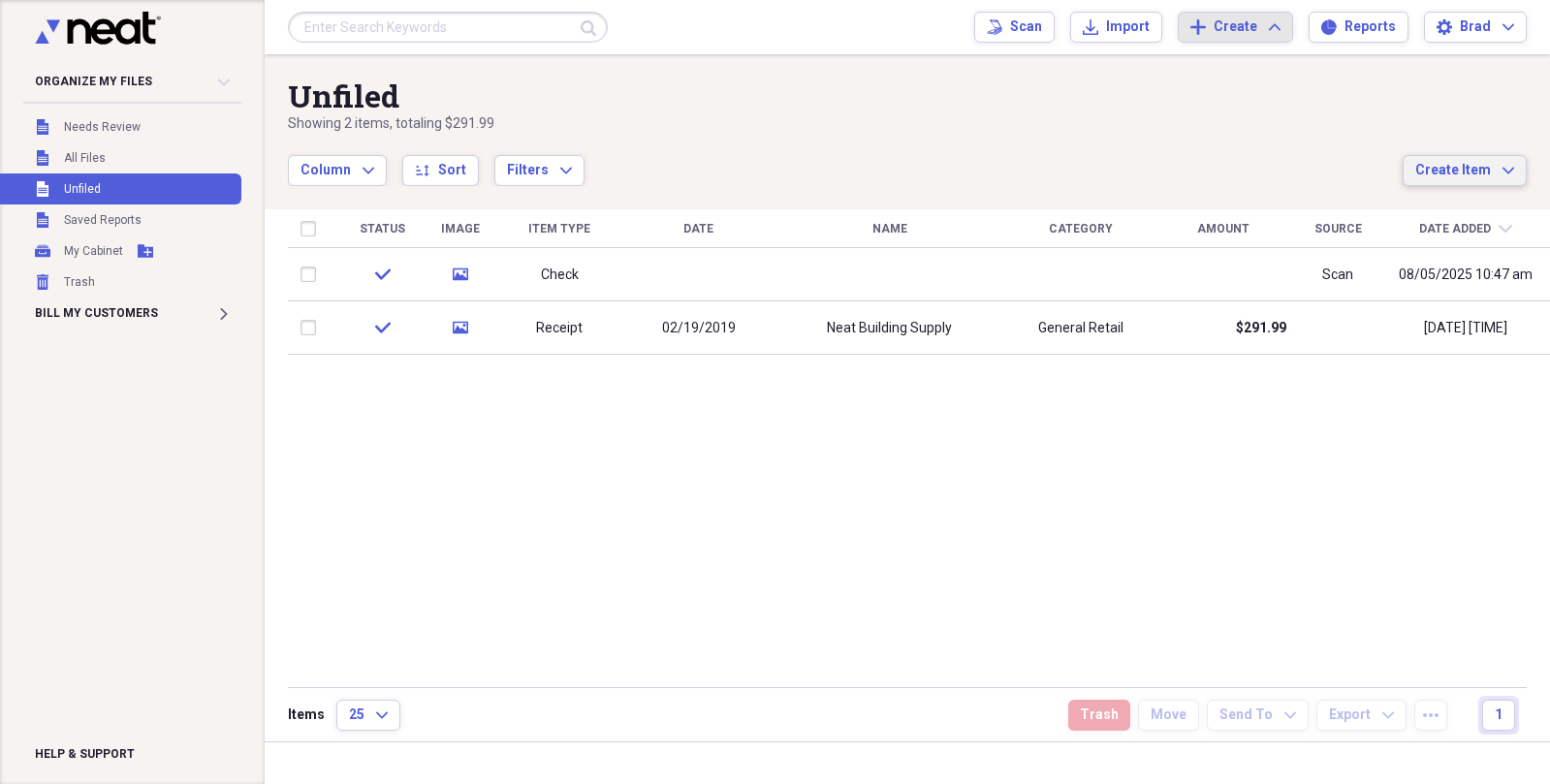 click on "Create Item" at bounding box center [1453, 171] 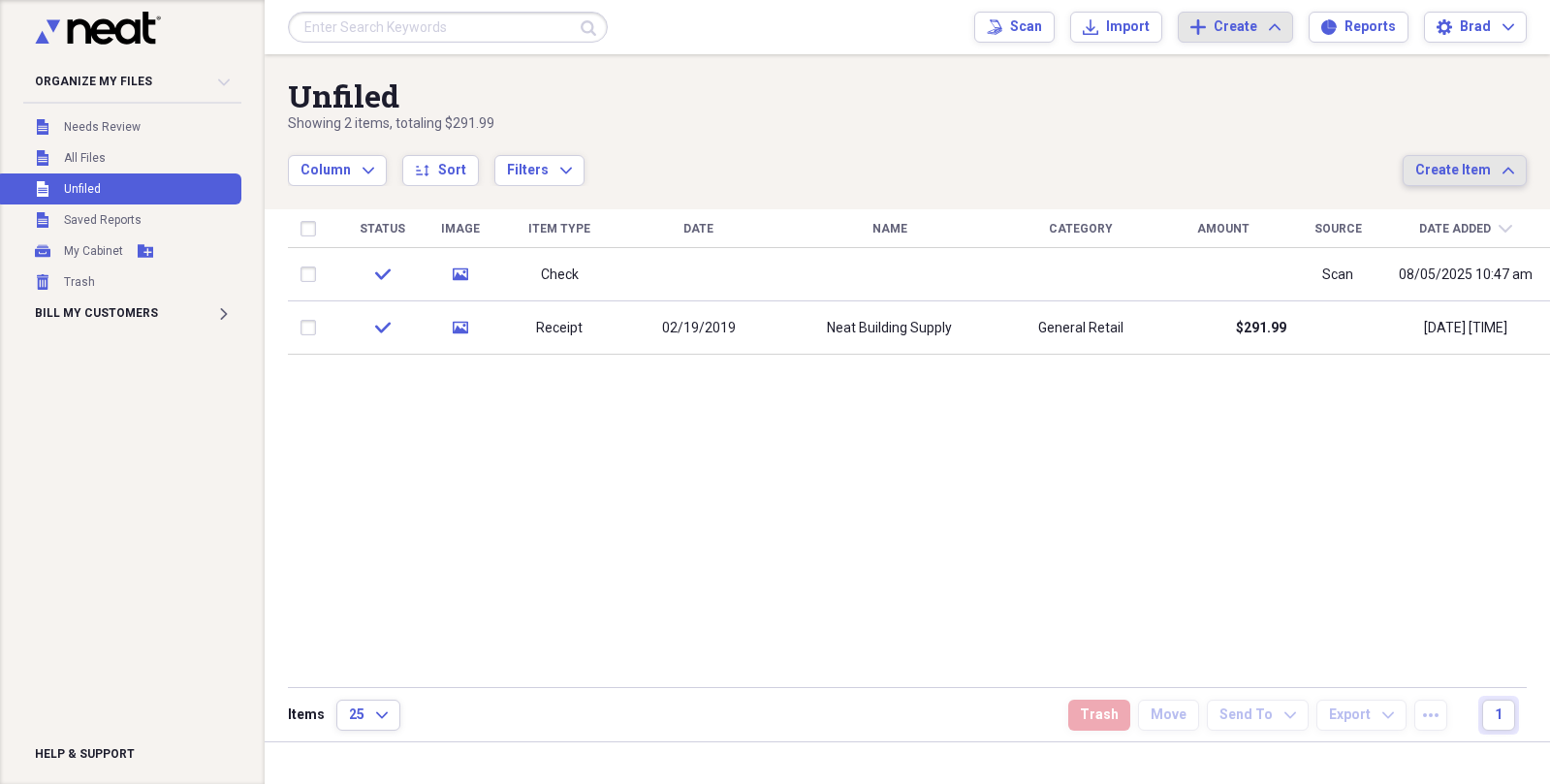 click on "Create Item" at bounding box center (1453, 171) 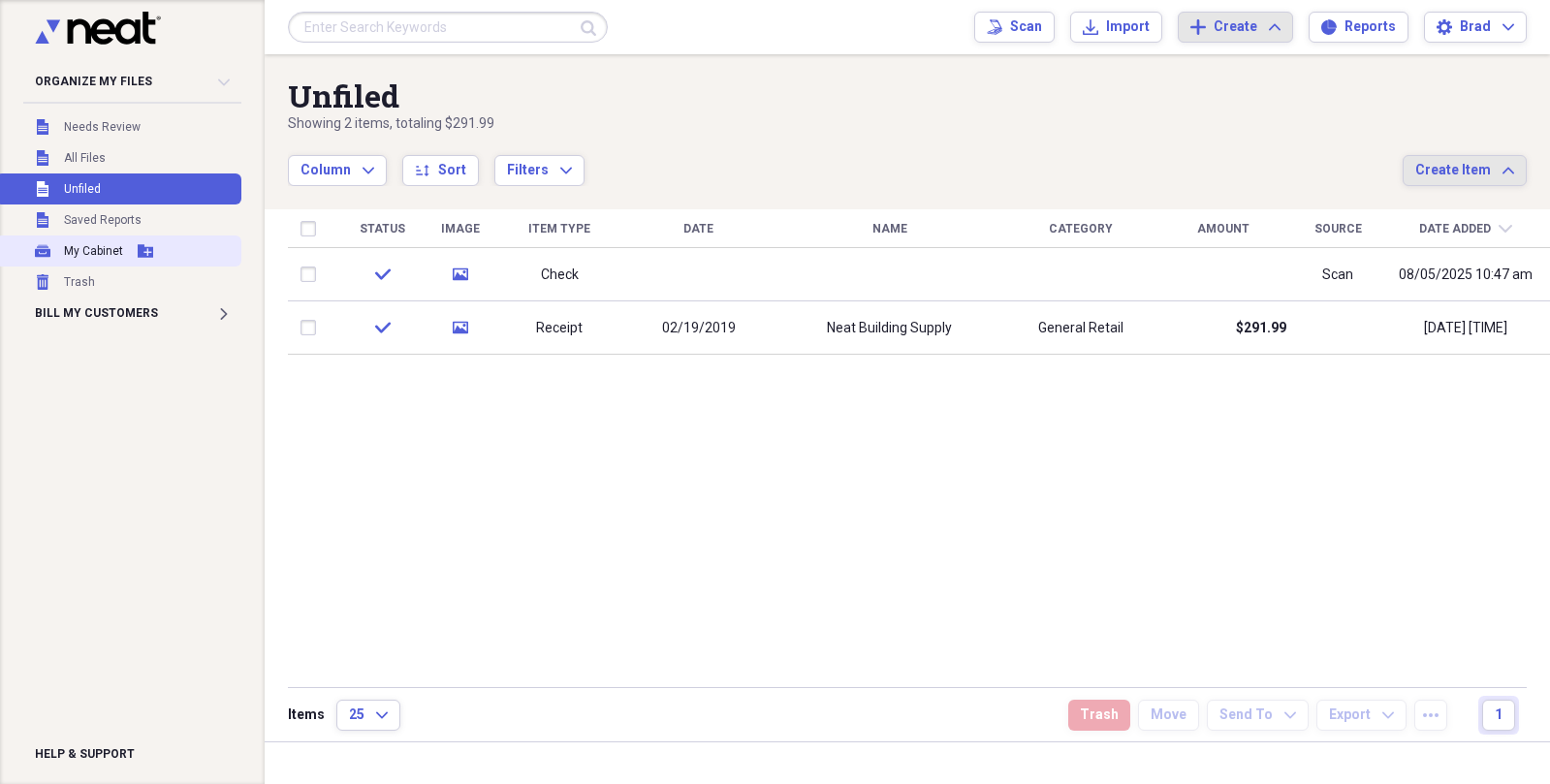 click on "Add Folder" at bounding box center (145, 251) 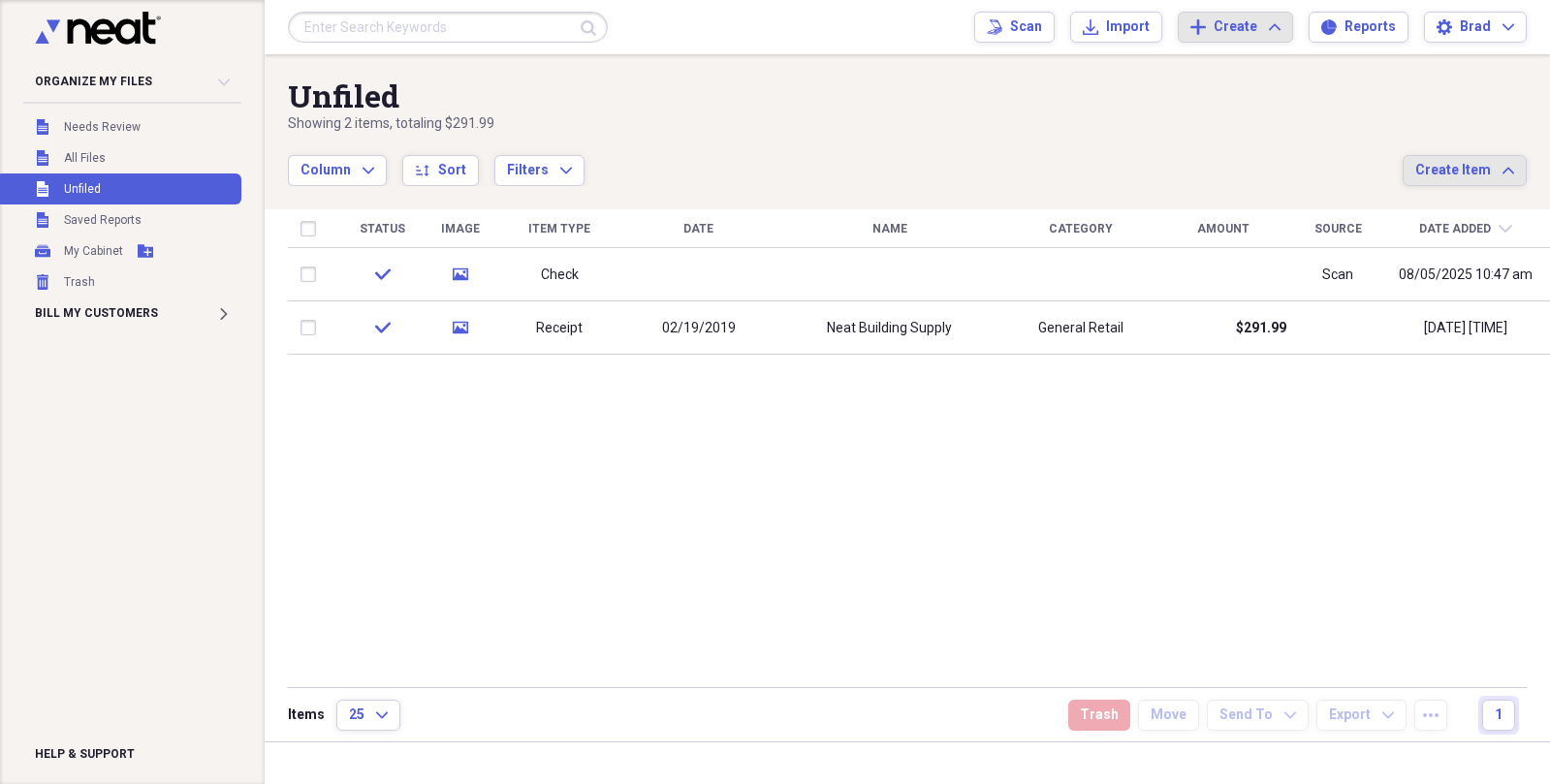 drag, startPoint x: 443, startPoint y: 468, endPoint x: 1023, endPoint y: 210, distance: 634.7945 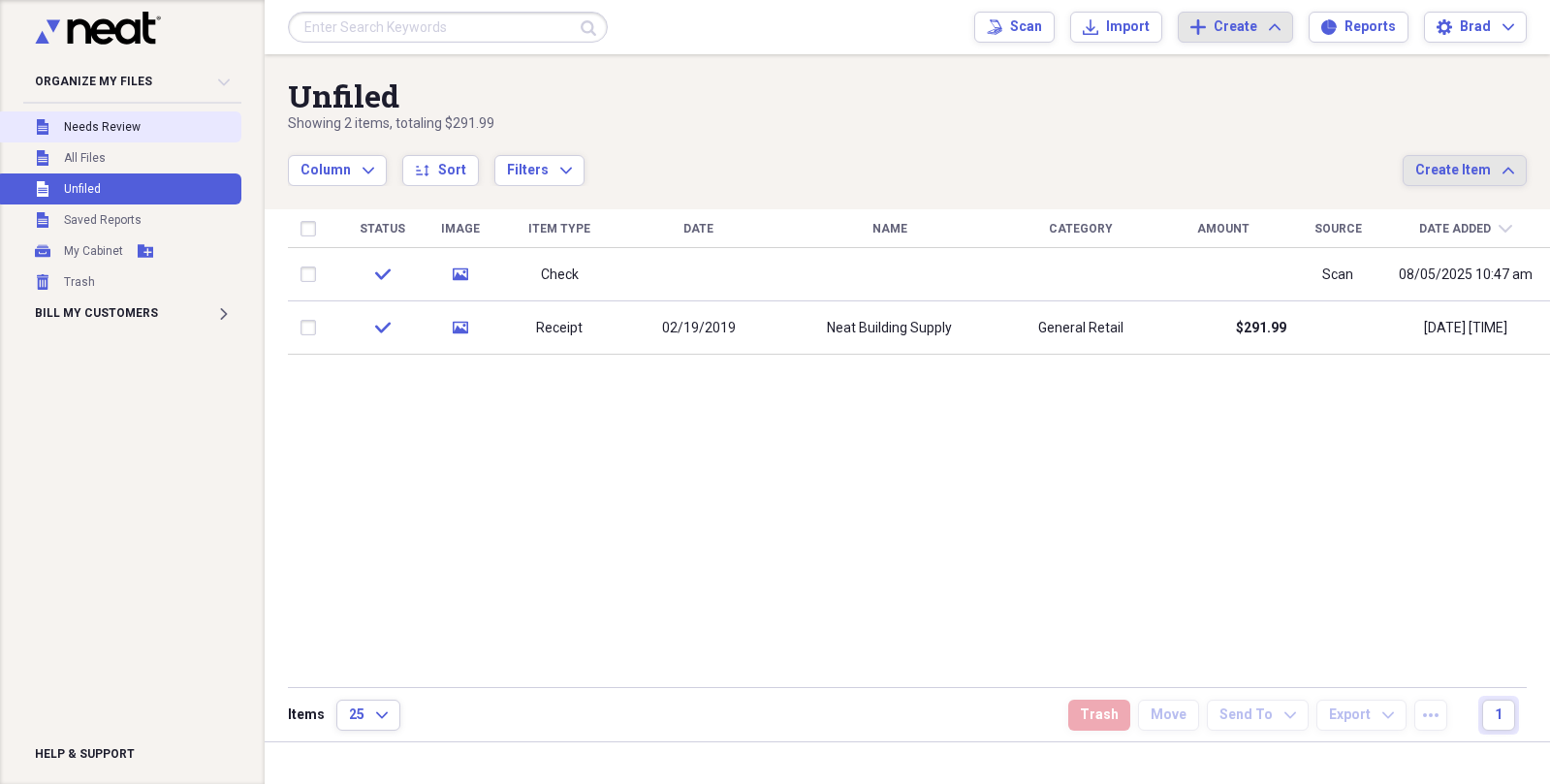 drag, startPoint x: 94, startPoint y: 156, endPoint x: 159, endPoint y: 128, distance: 70.77429 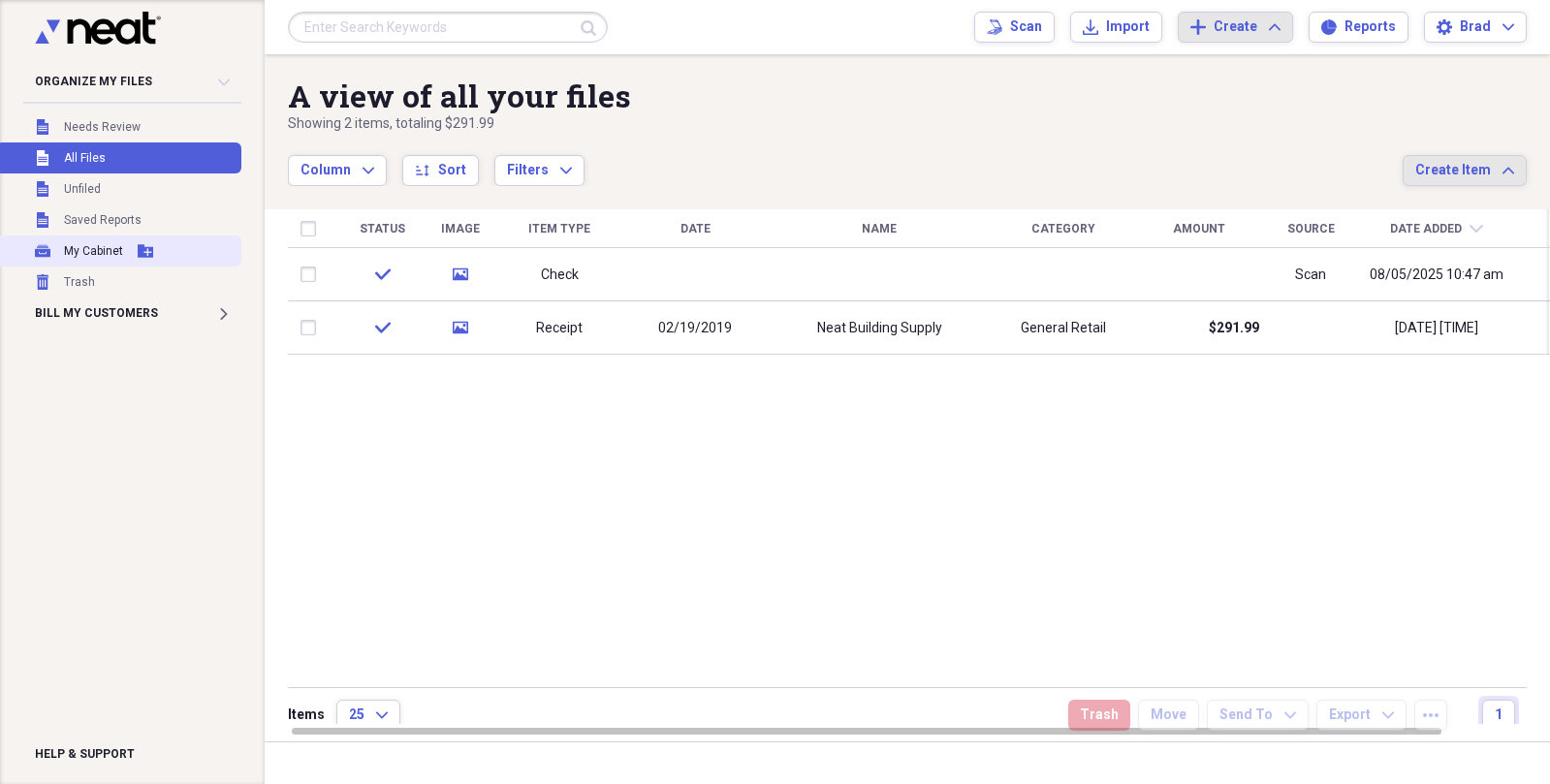 click on "My Cabinet My Cabinet Add Folder" at bounding box center [118, 251] 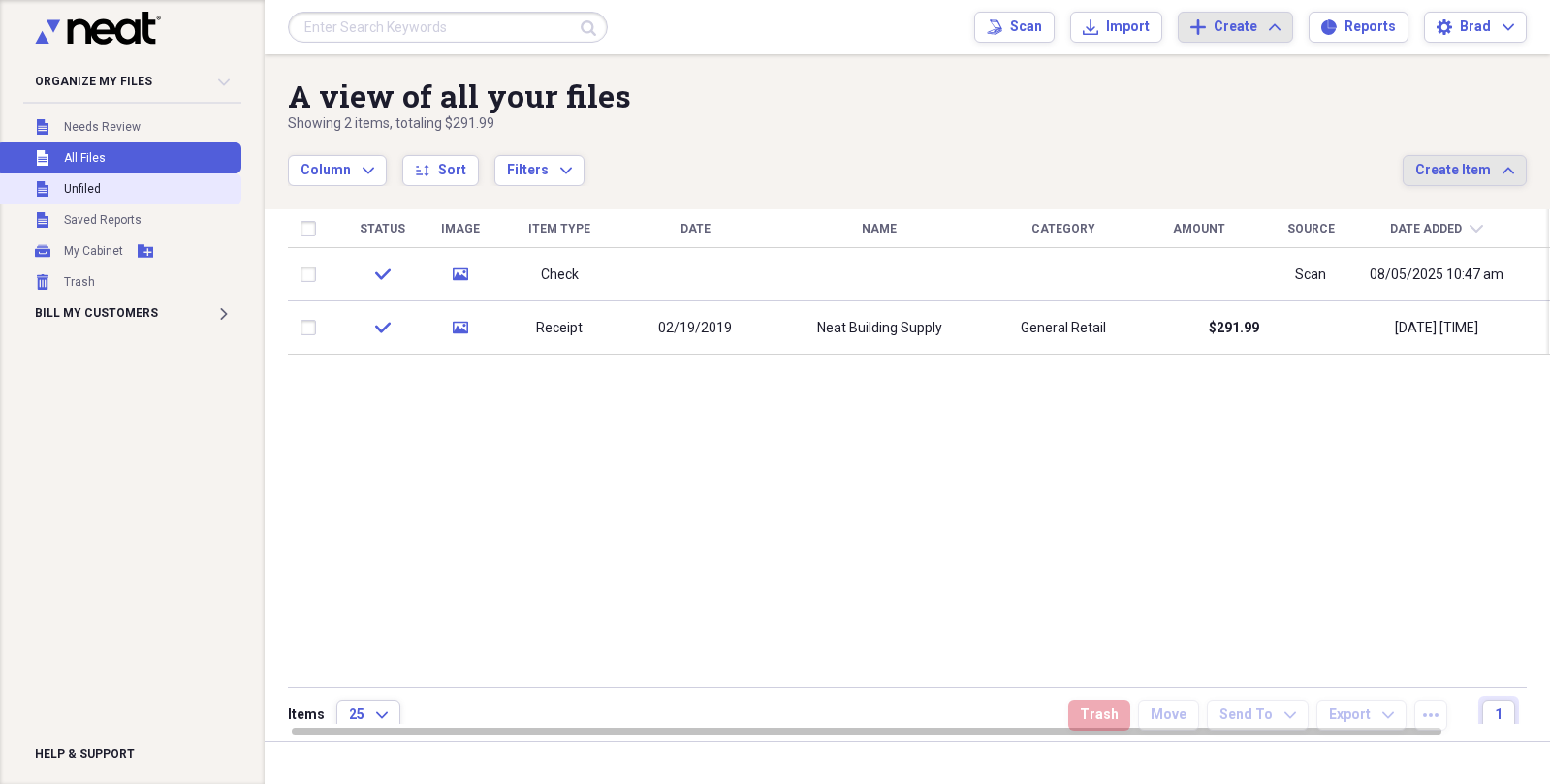 drag, startPoint x: 19, startPoint y: 0, endPoint x: 168, endPoint y: 195, distance: 245.40986 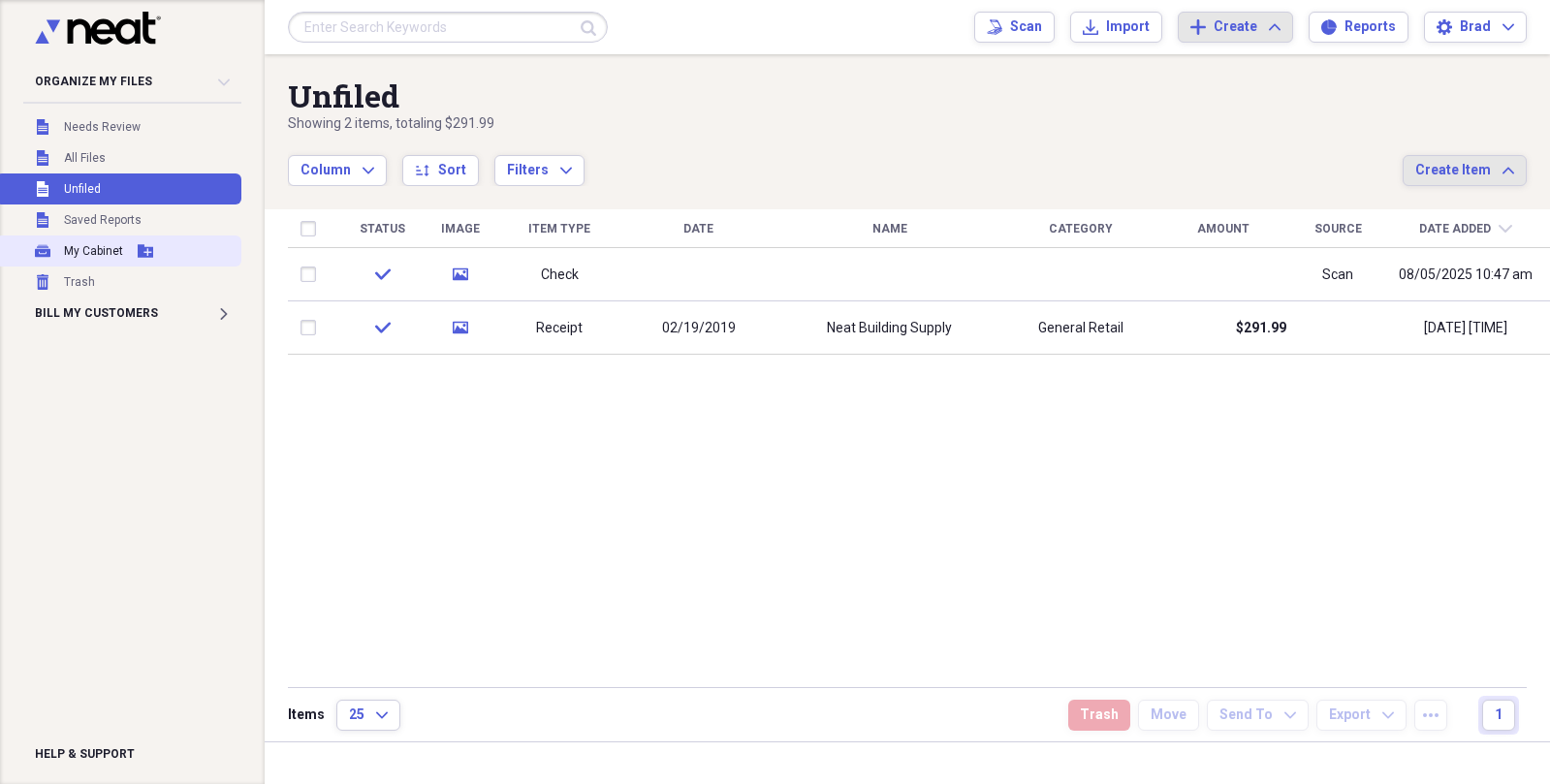 click on "My Cabinet My Cabinet Add Folder" at bounding box center [118, 251] 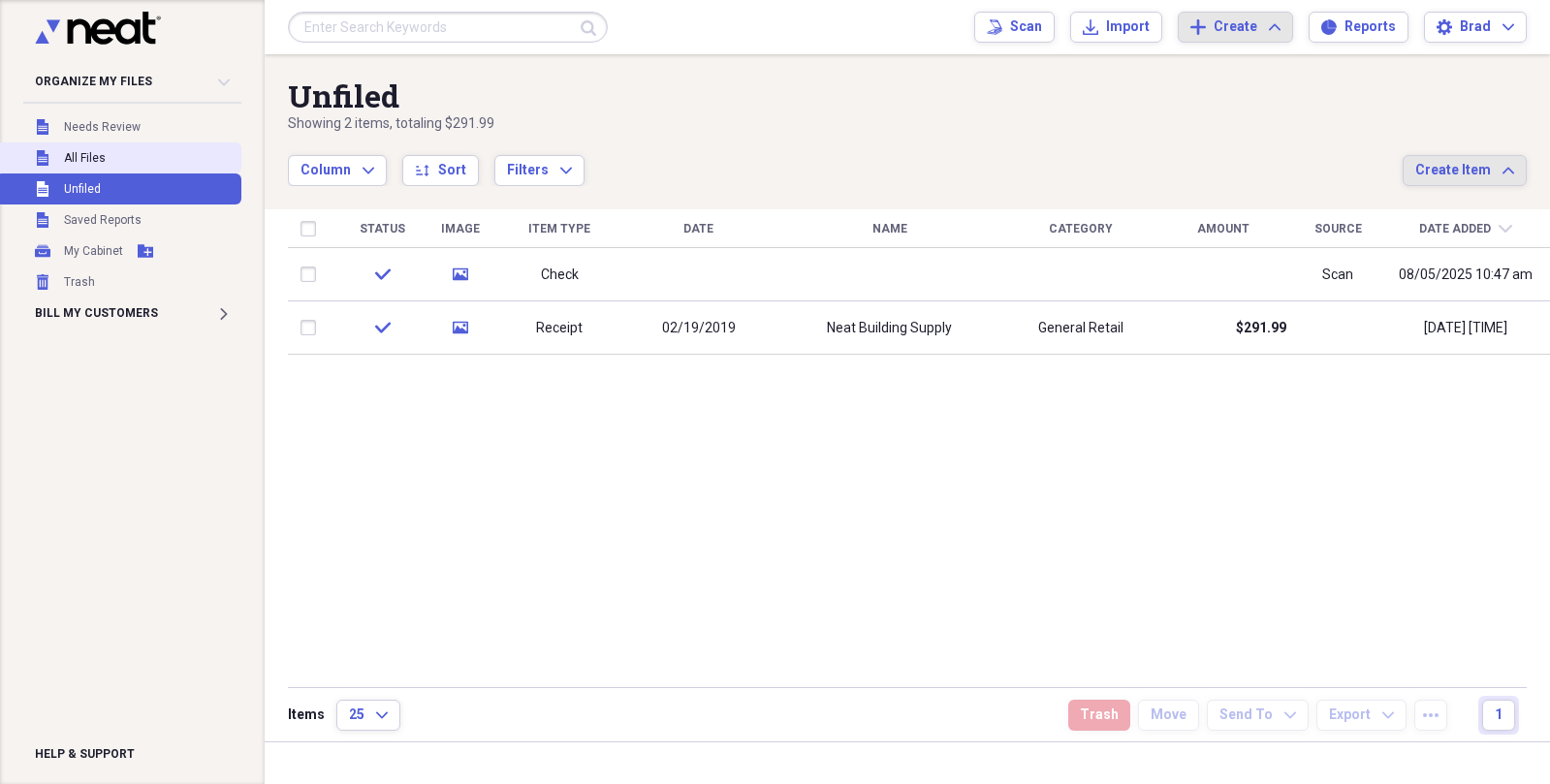 click on "All Files" at bounding box center (84, 158) 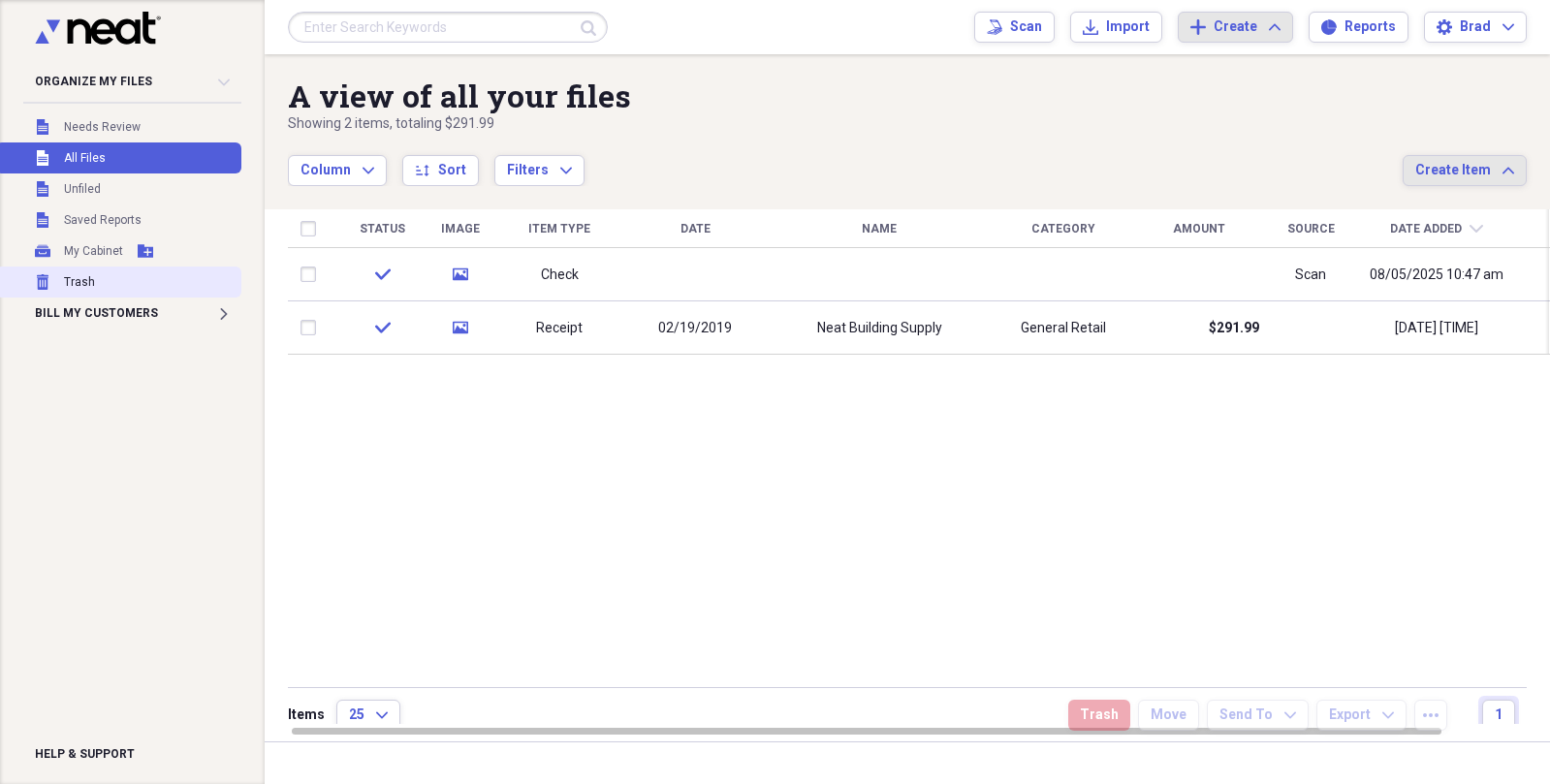 click on "Trash" at bounding box center (79, 282) 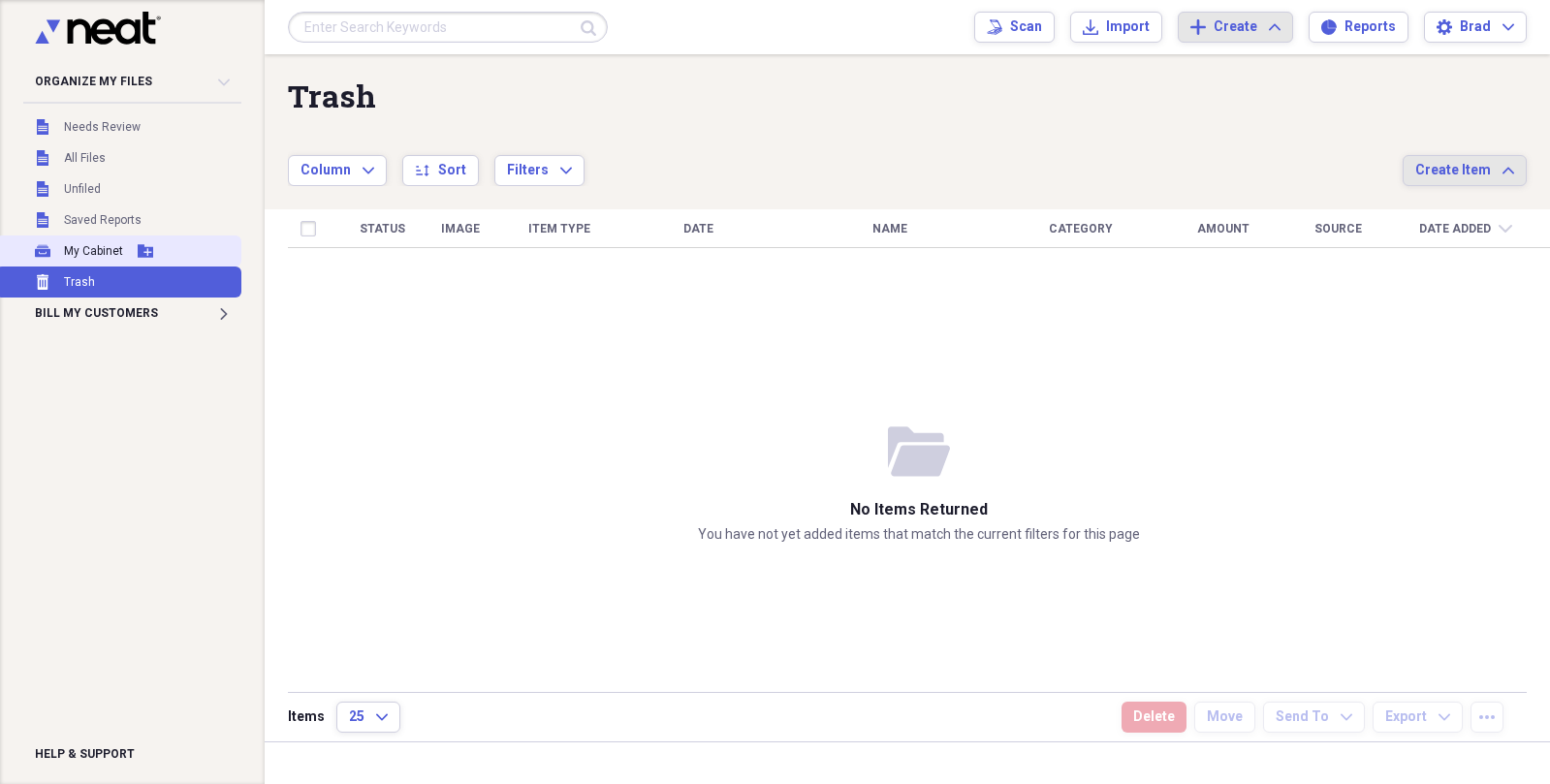 click on "My Cabinet" at bounding box center [93, 251] 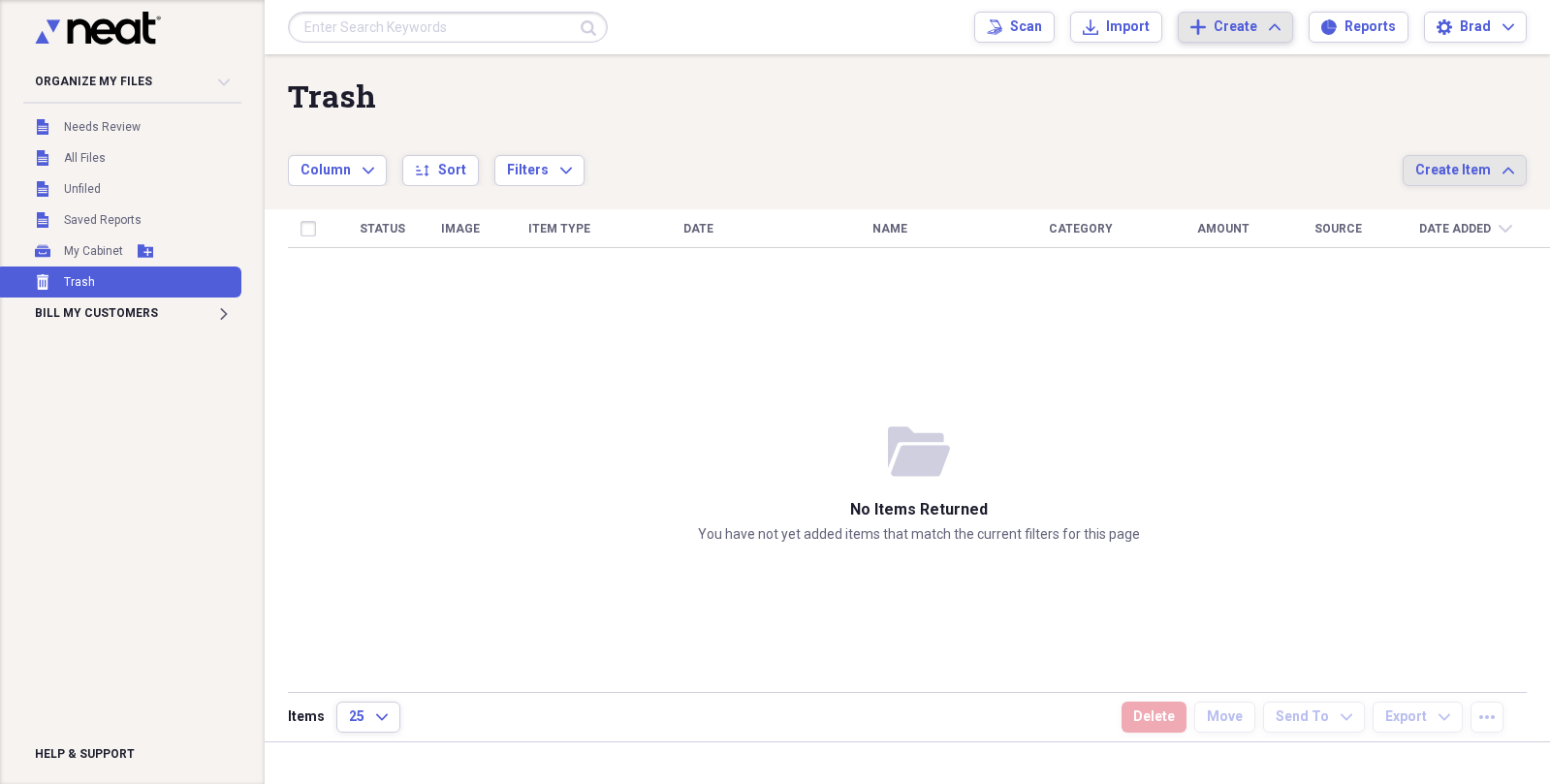 click on "Create" at bounding box center [1235, 27] 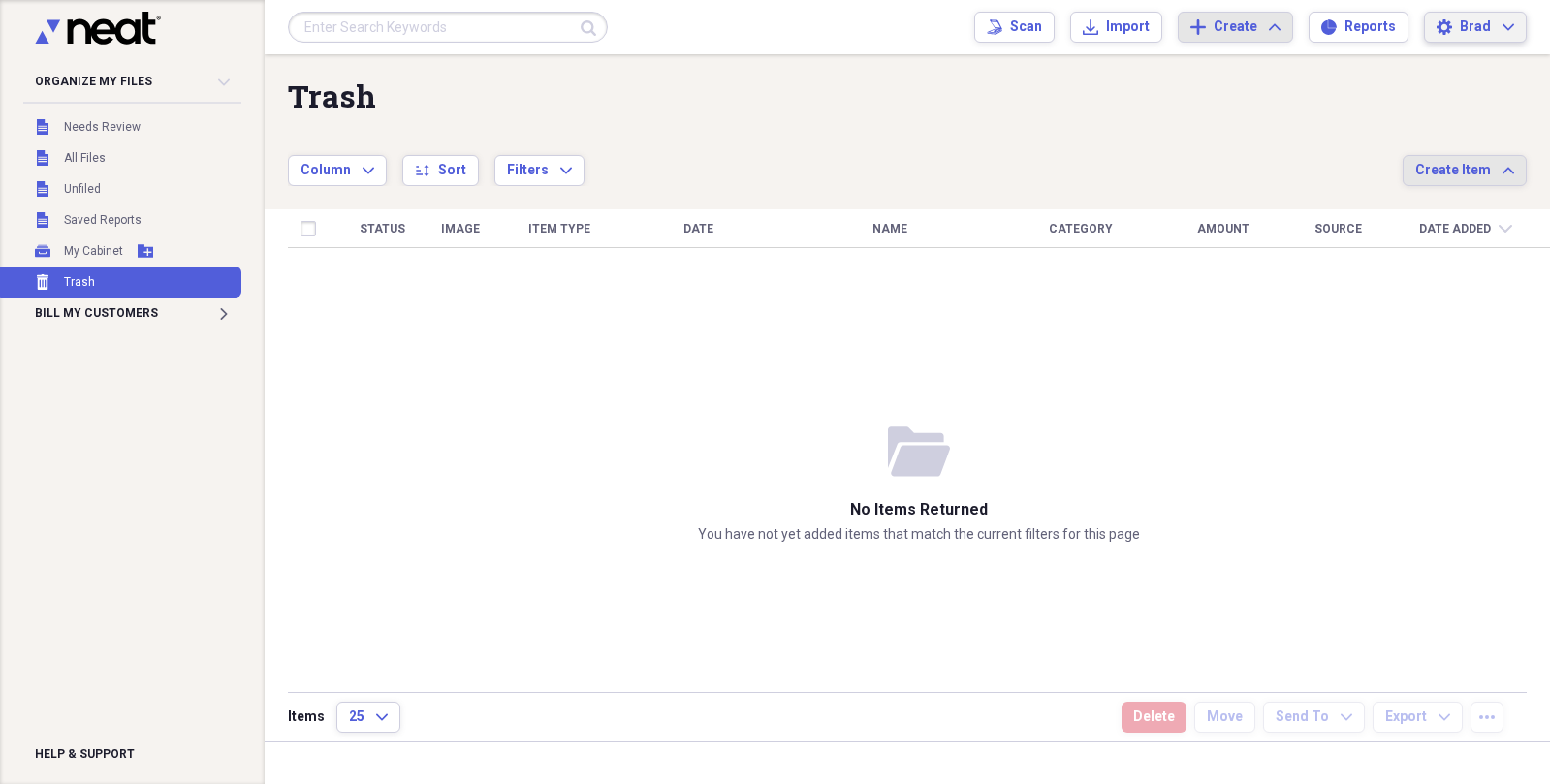 click on "Settings brad Expand" at bounding box center [1475, 27] 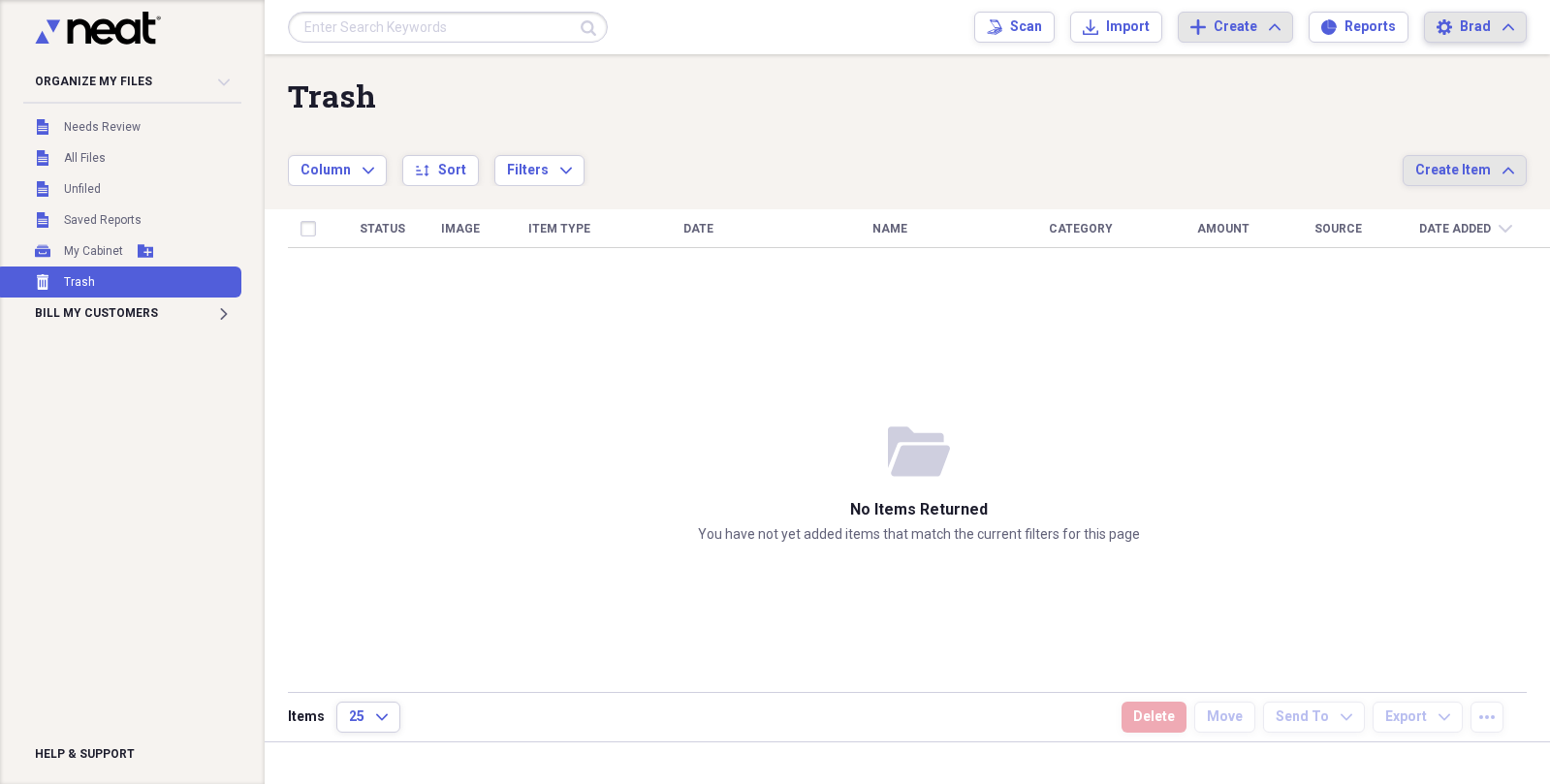 click on "brad Expand" at bounding box center (1487, 27) 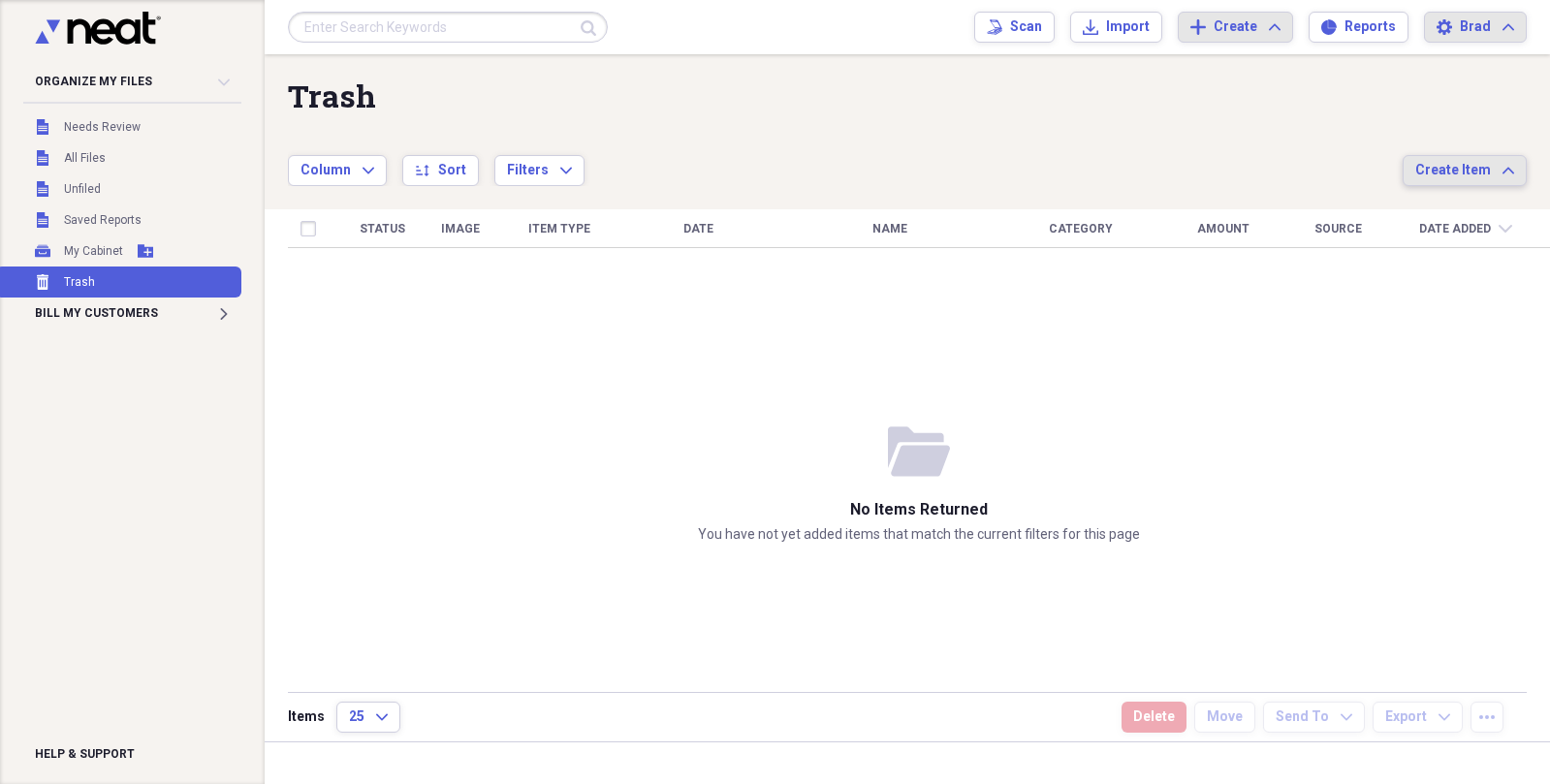 click on "Create Item" at bounding box center (1453, 171) 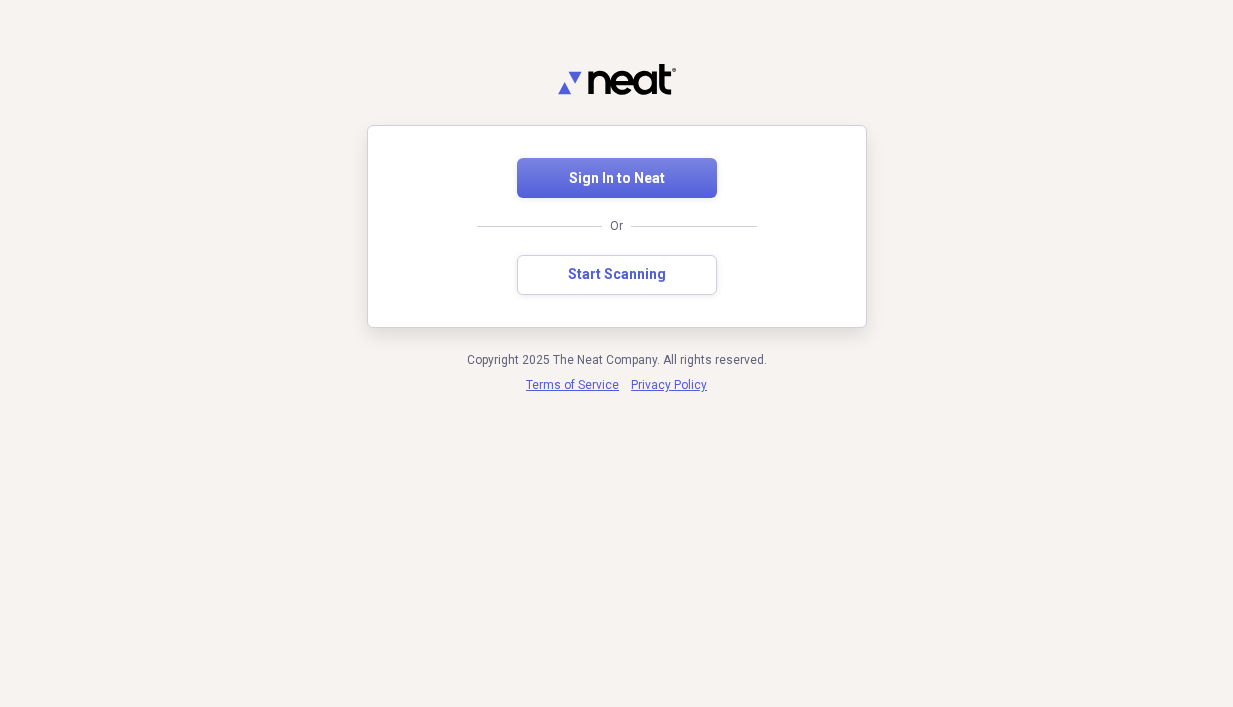 scroll, scrollTop: 0, scrollLeft: 0, axis: both 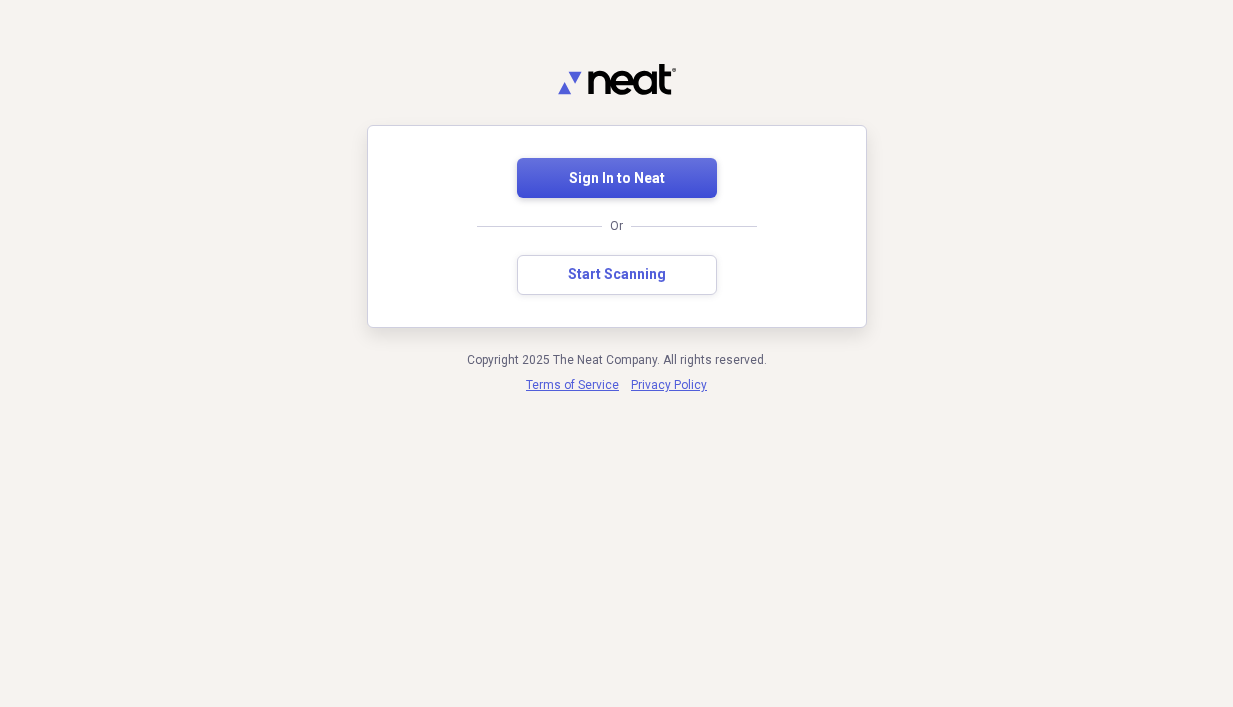 click on "Sign In to Neat" at bounding box center [617, 179] 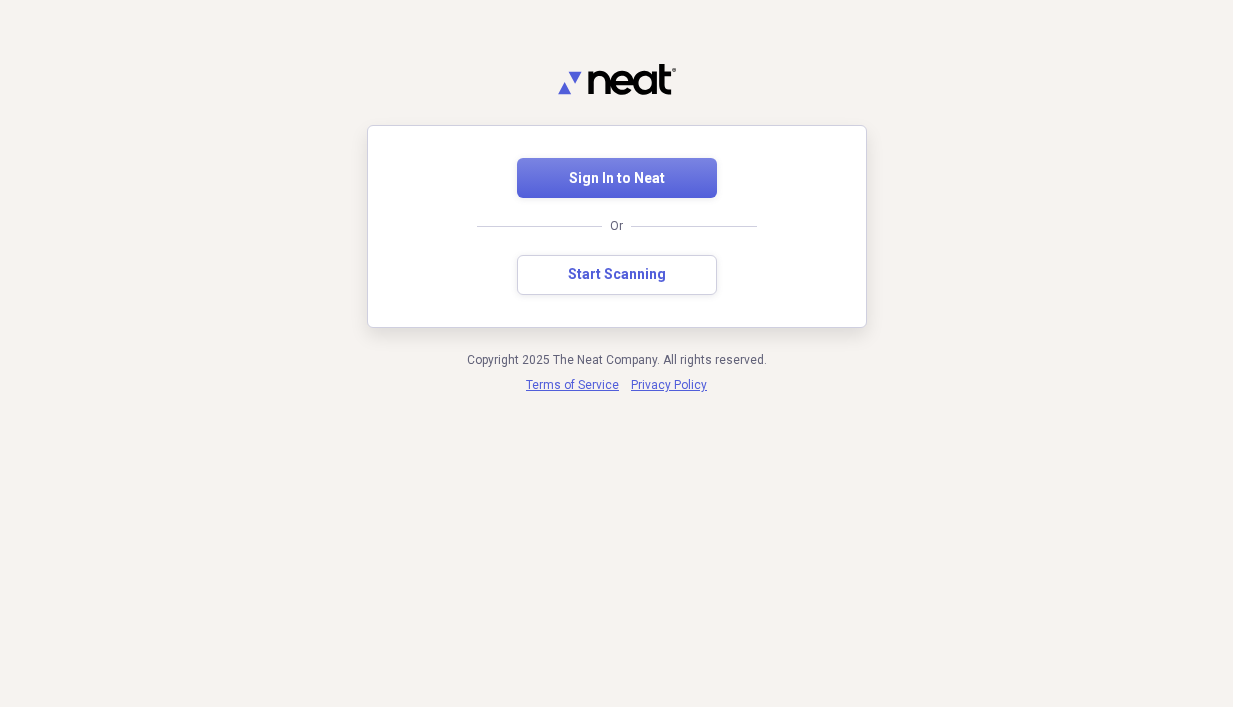 scroll, scrollTop: 0, scrollLeft: 0, axis: both 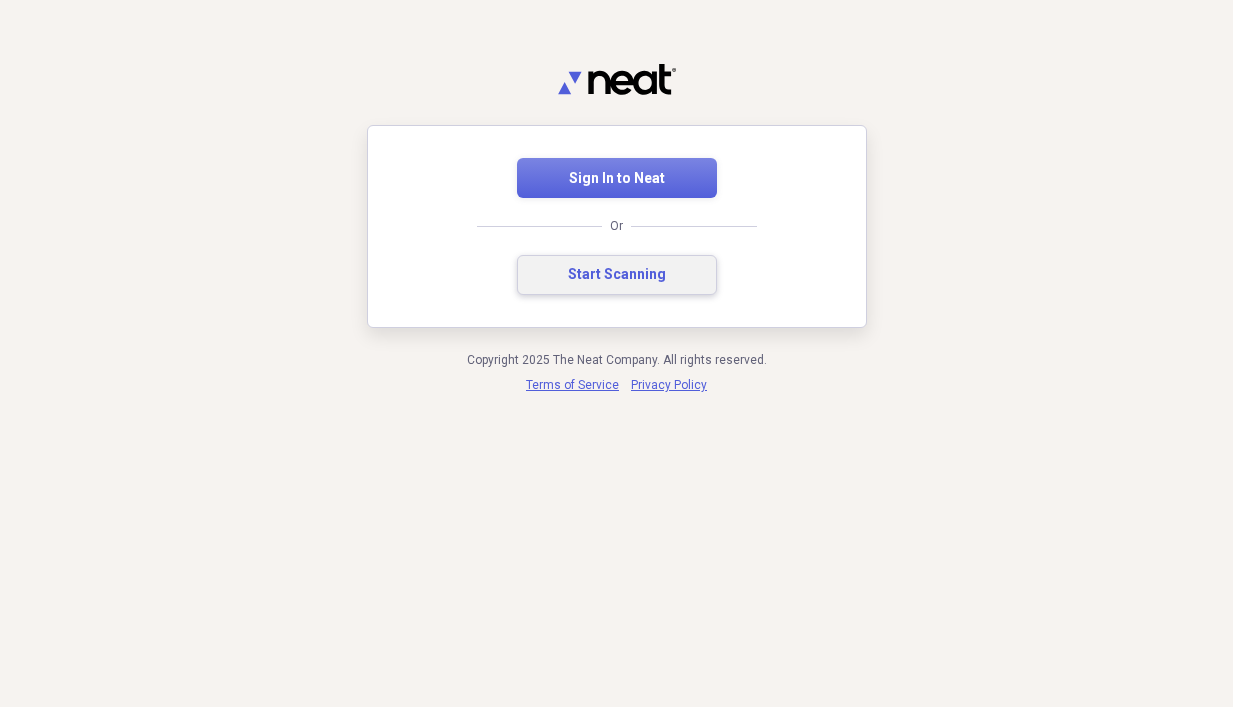 click on "Start Scanning" at bounding box center (617, 275) 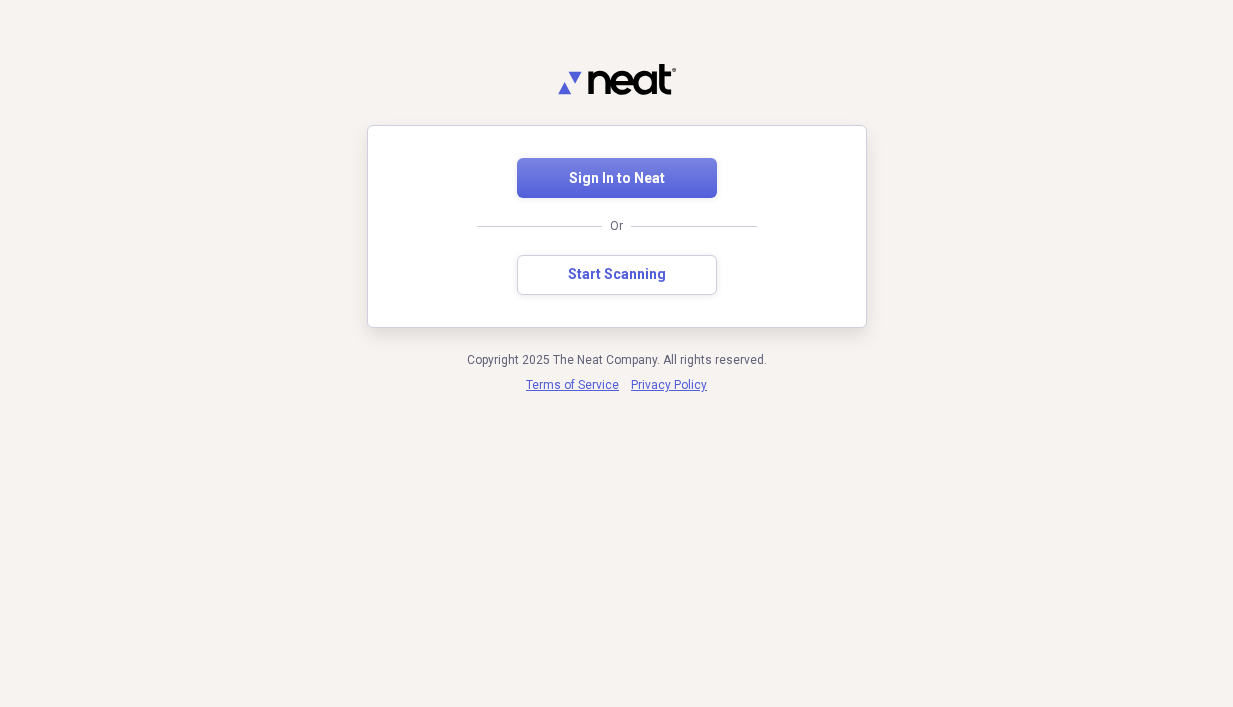scroll, scrollTop: 0, scrollLeft: 0, axis: both 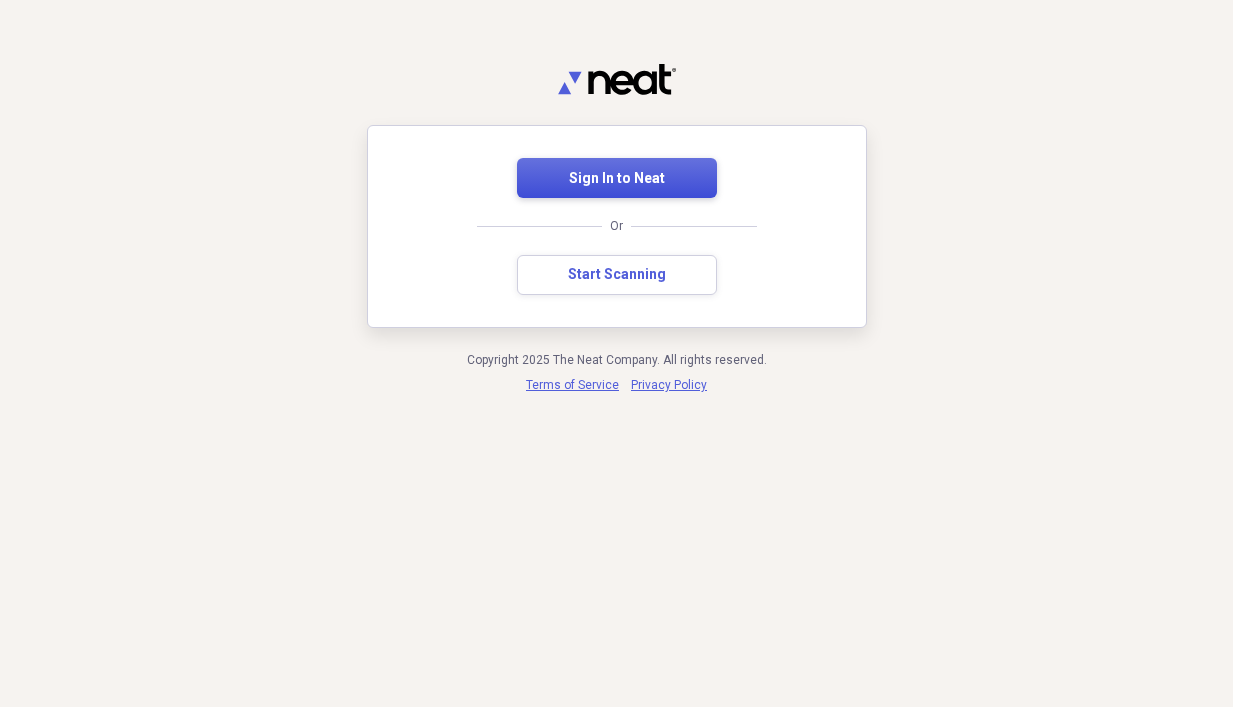 click on "Sign In to Neat" at bounding box center (617, 179) 